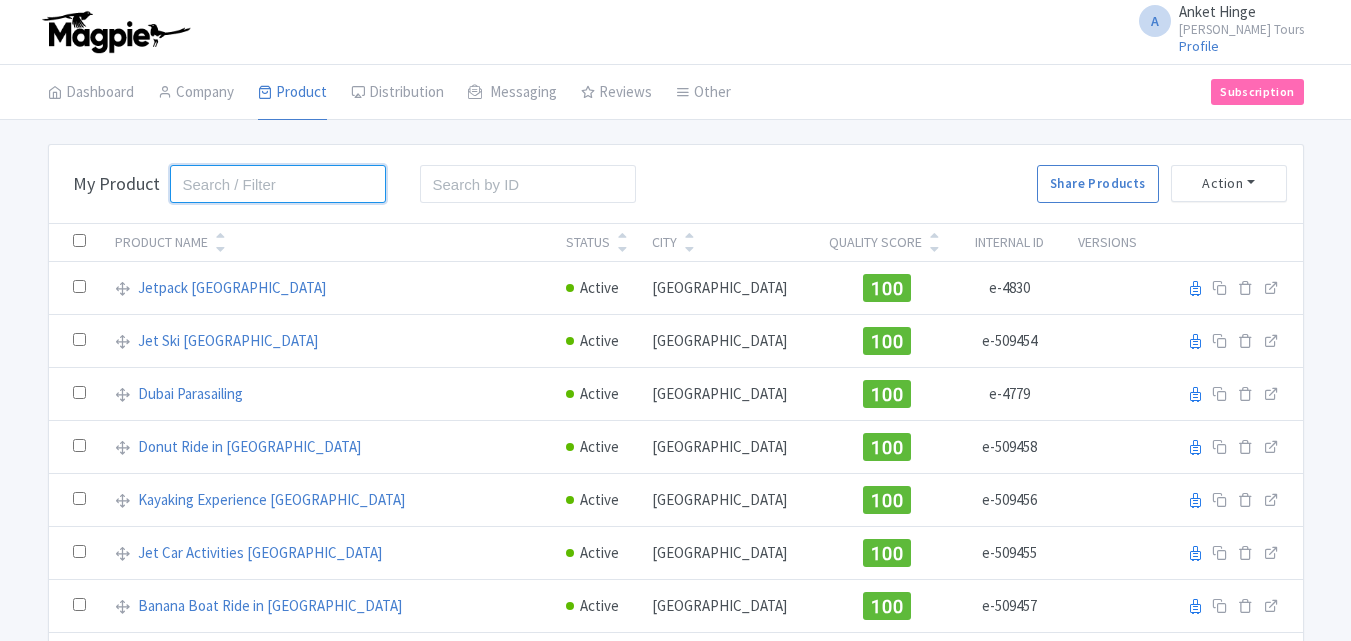 drag, startPoint x: 0, startPoint y: 0, endPoint x: 274, endPoint y: 191, distance: 334.0015 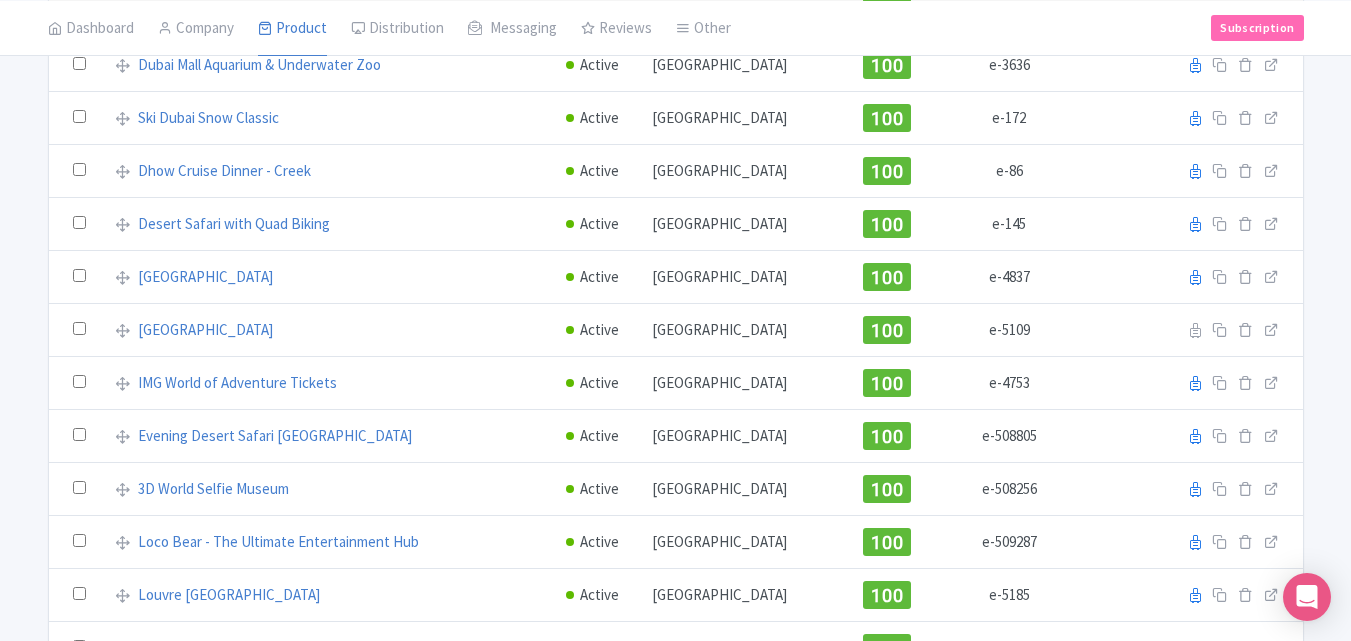 scroll, scrollTop: 200, scrollLeft: 0, axis: vertical 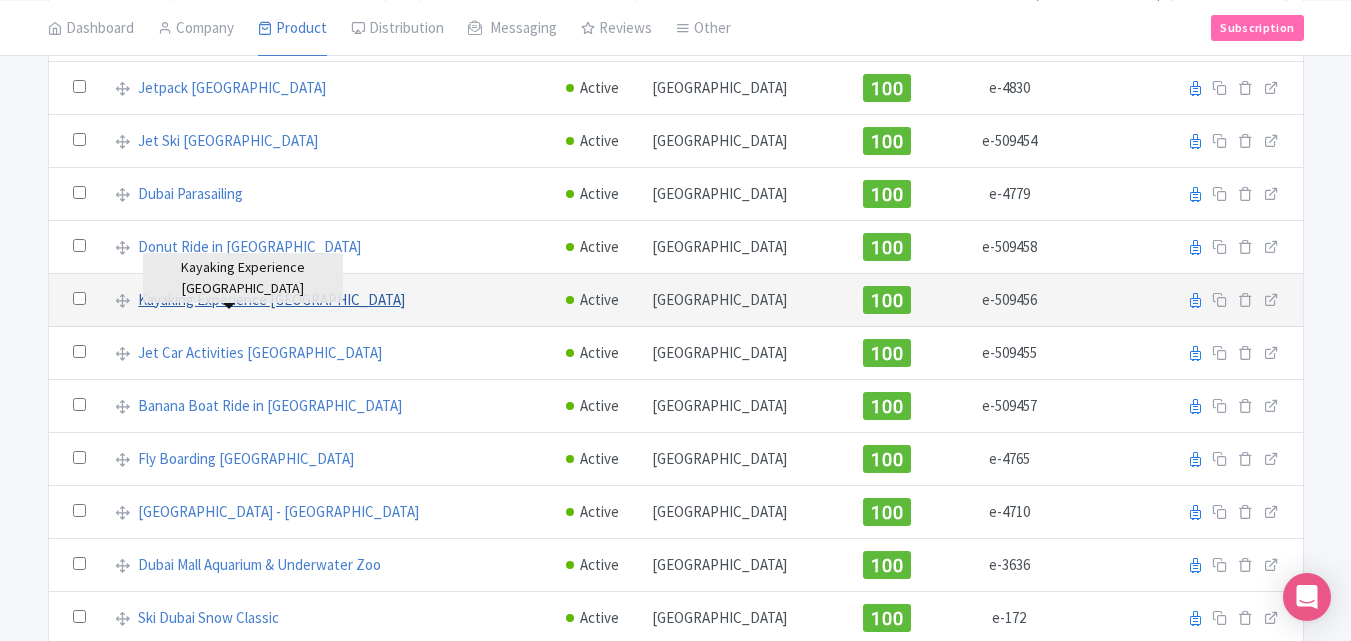 click on "Kayaking Experience [GEOGRAPHIC_DATA]" at bounding box center (271, 300) 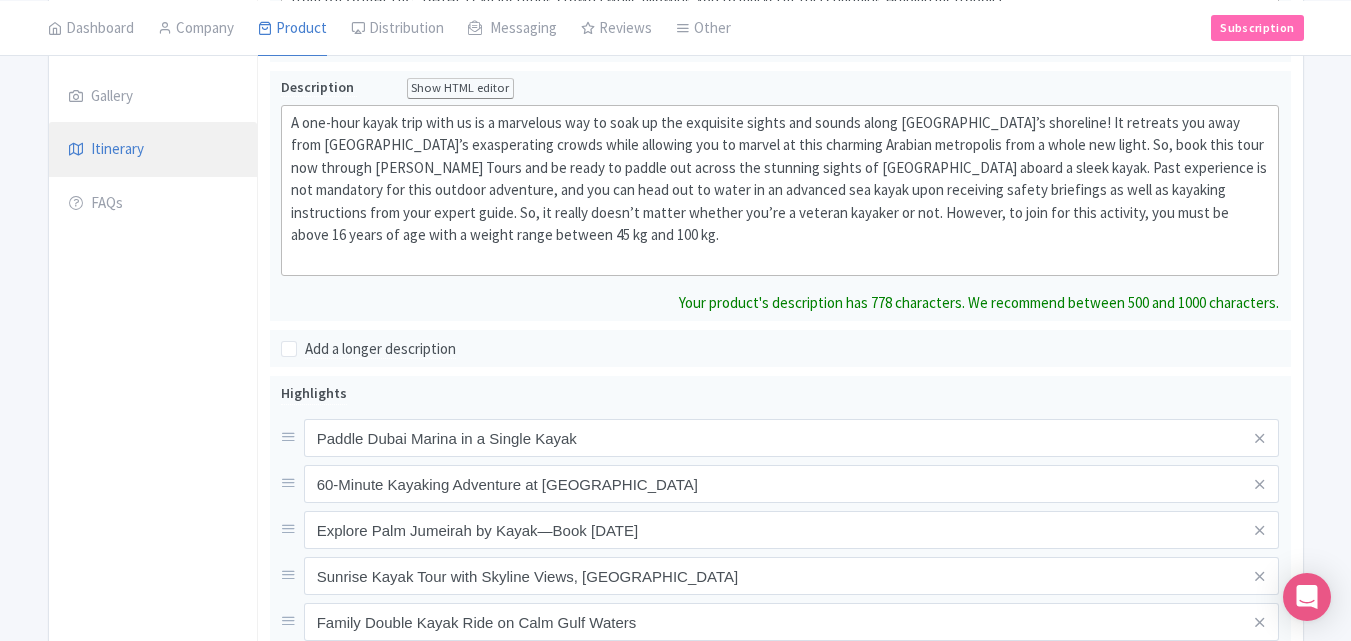 scroll, scrollTop: 375, scrollLeft: 0, axis: vertical 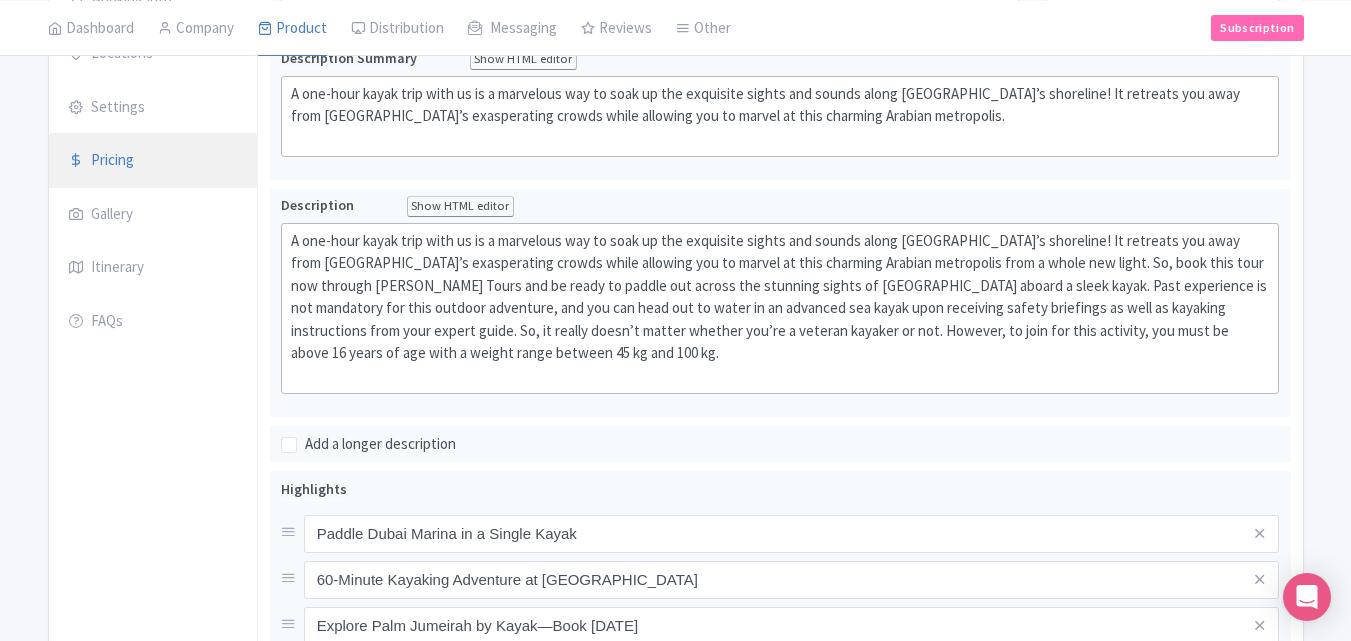 click on "Pricing" at bounding box center [153, 161] 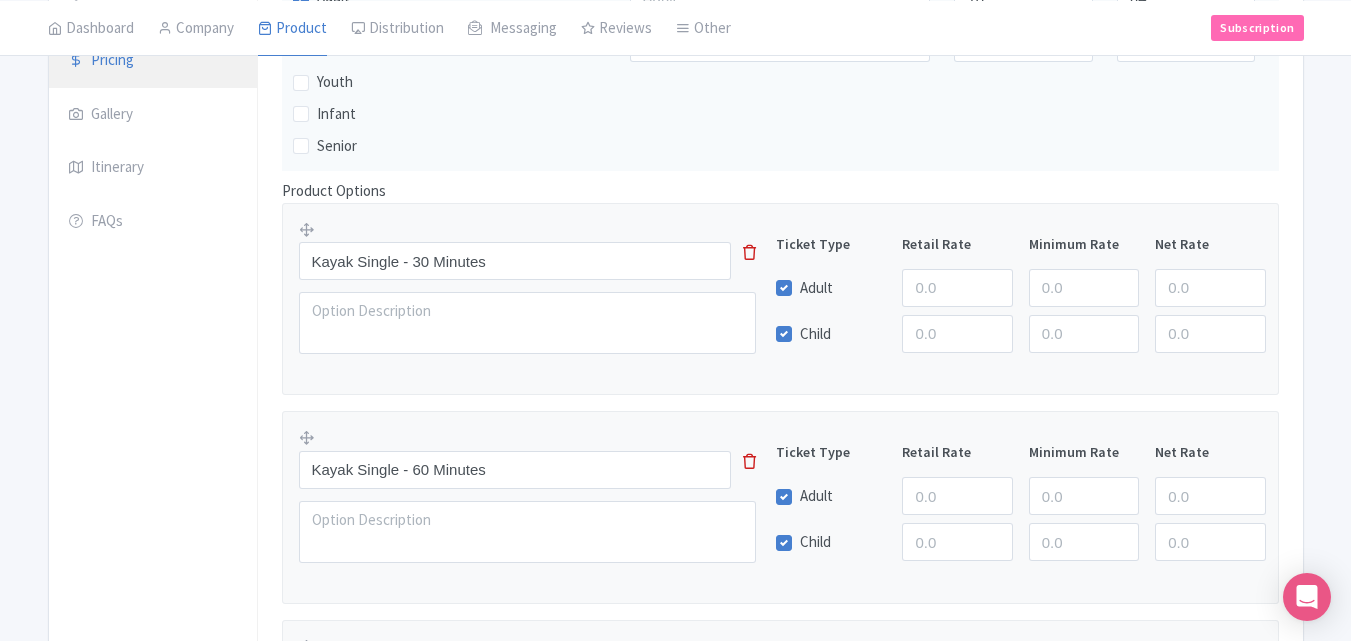 scroll, scrollTop: 0, scrollLeft: 0, axis: both 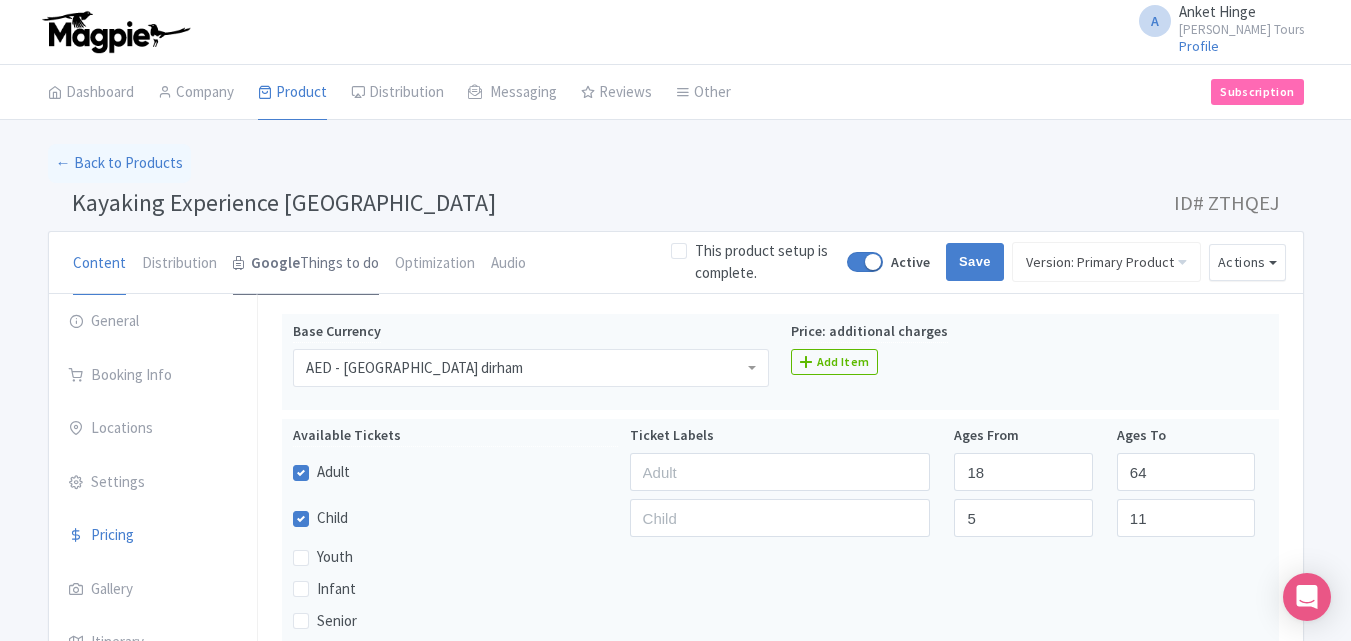 click on "Google  Things to do" at bounding box center [306, 264] 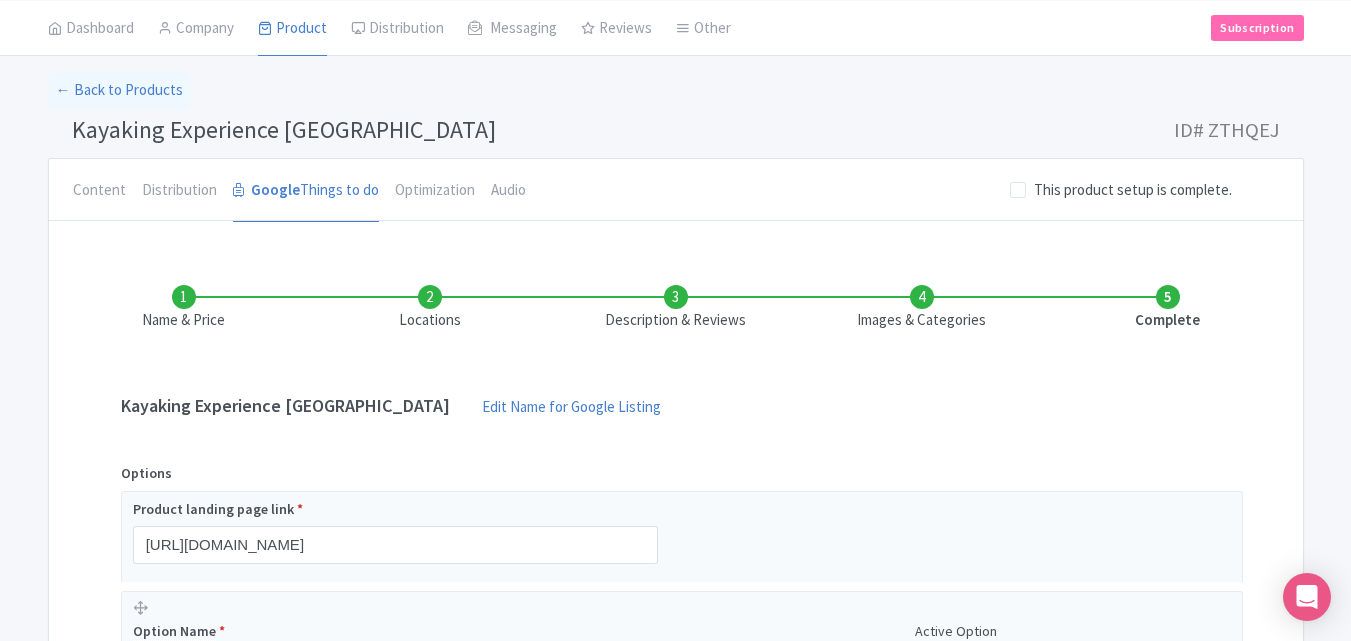 scroll, scrollTop: 300, scrollLeft: 0, axis: vertical 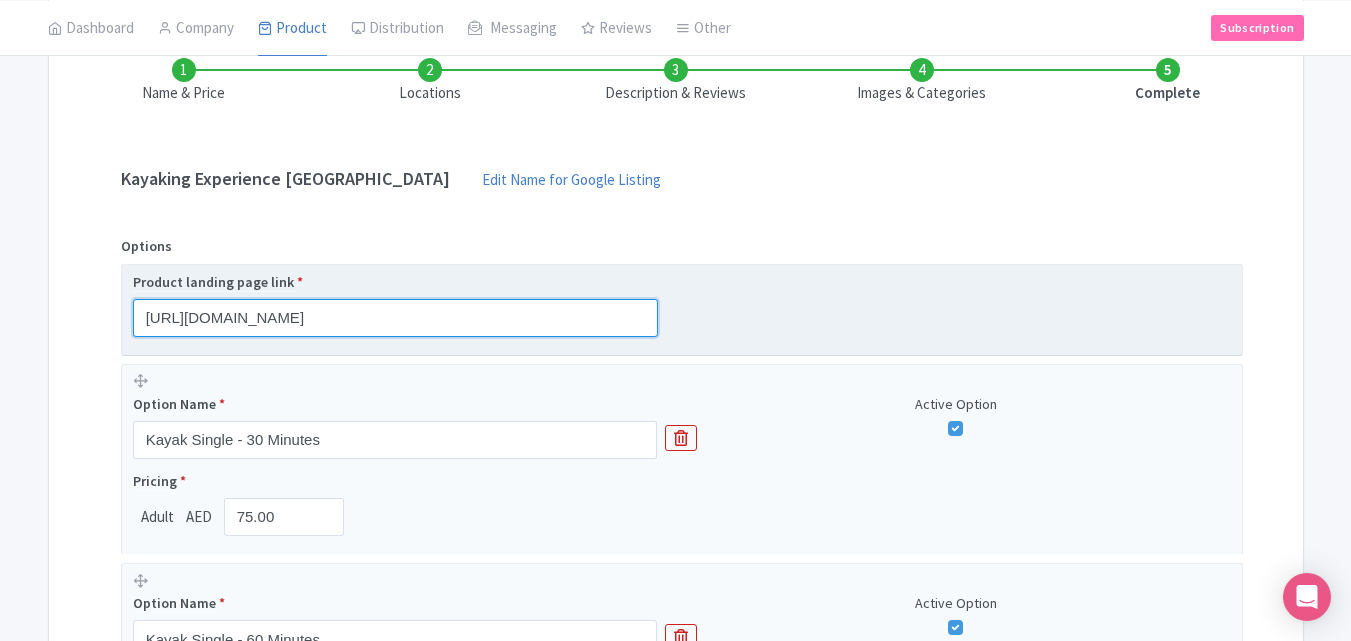 click on "https://www.raynatours.com/dubai/water-activities/kayaking-experience-in-dubai-e-509456" at bounding box center [395, 318] 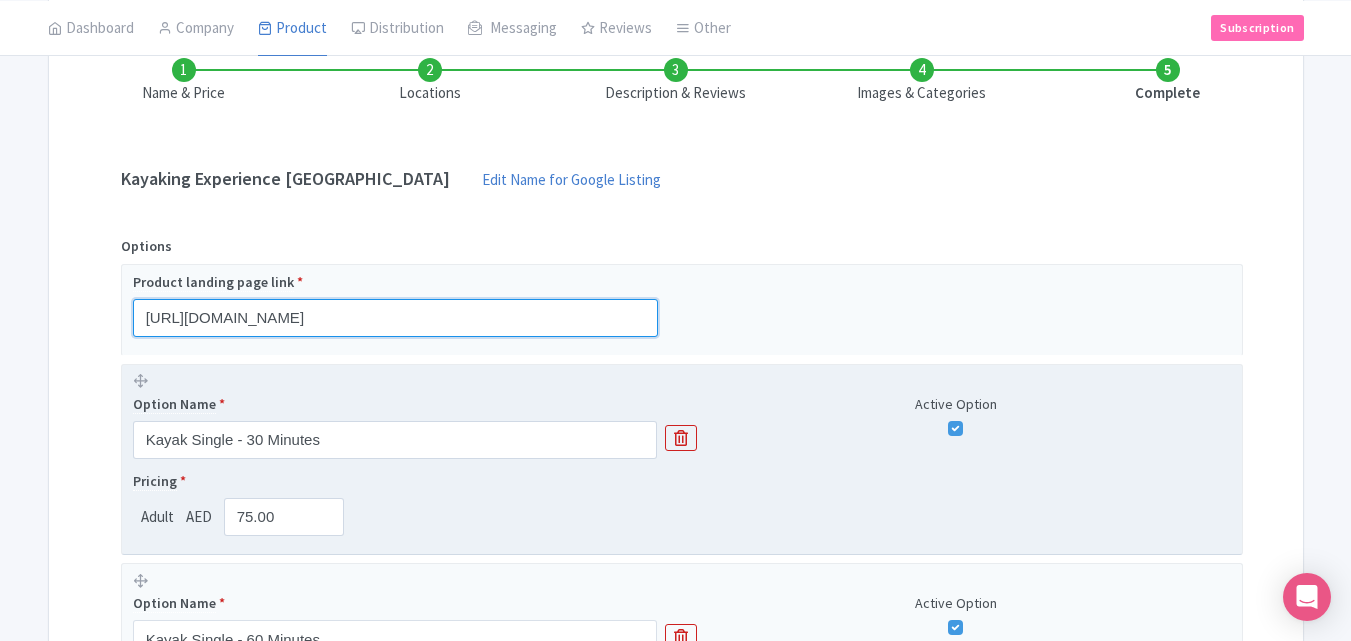scroll, scrollTop: 500, scrollLeft: 0, axis: vertical 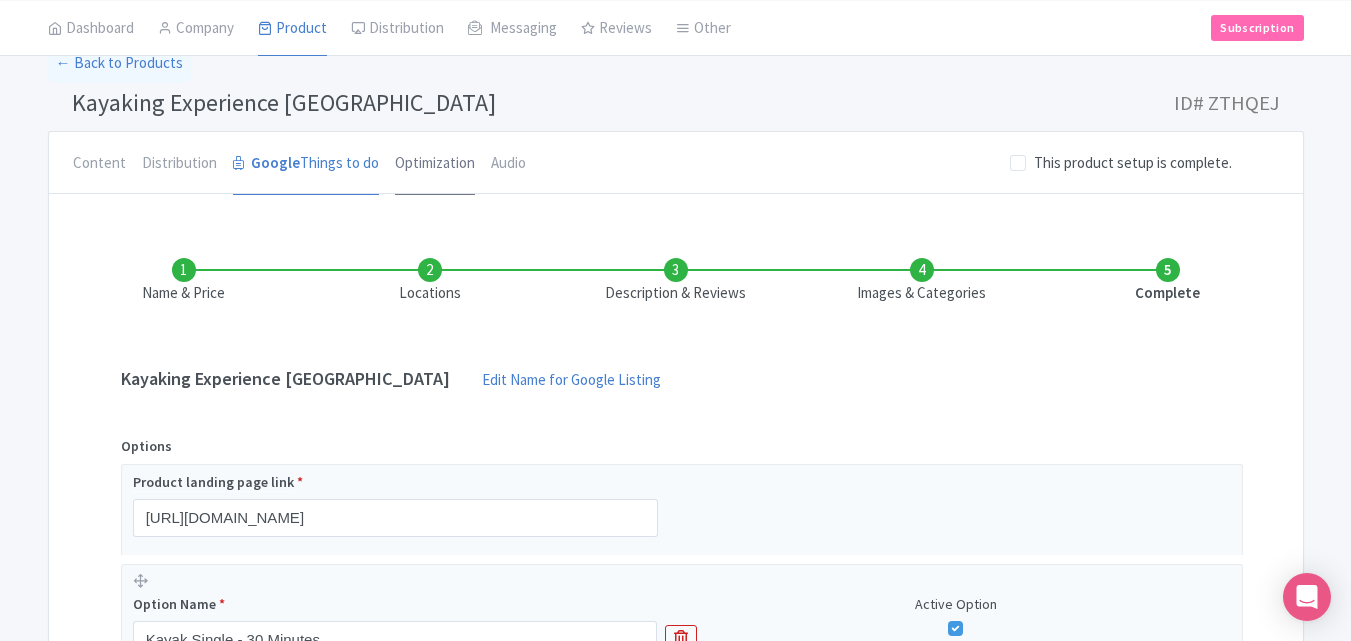 click on "Optimization" at bounding box center (435, 164) 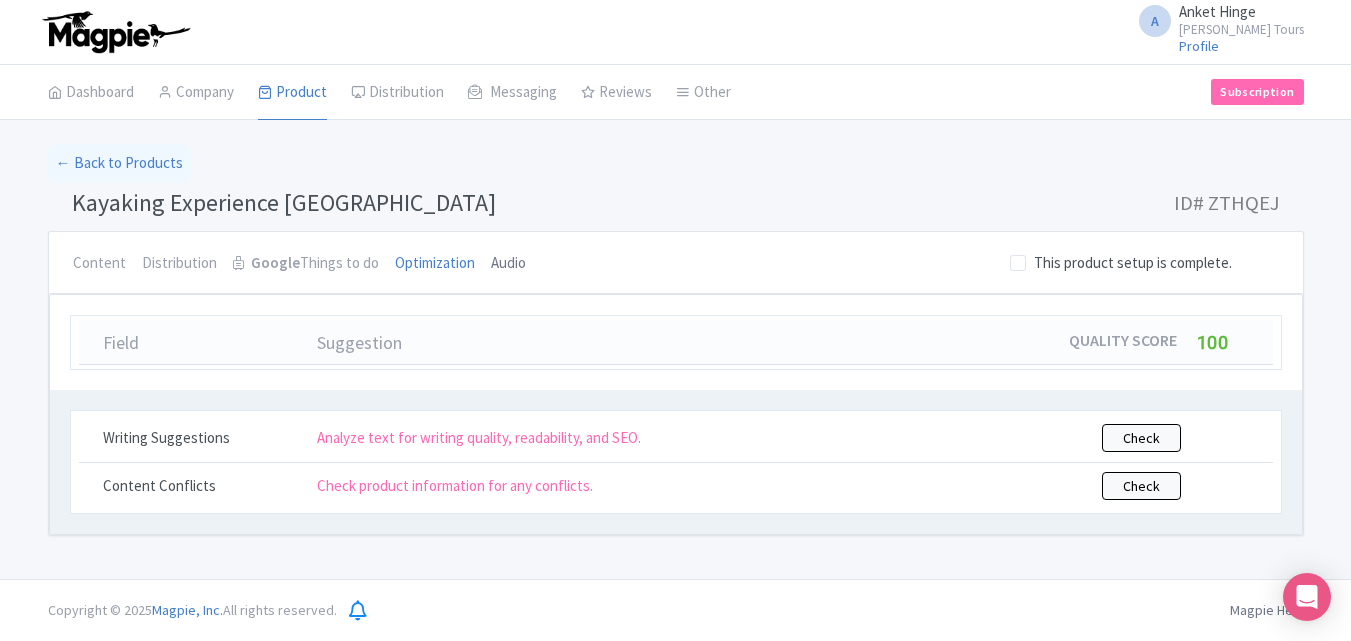 click on "Audio" at bounding box center [508, 264] 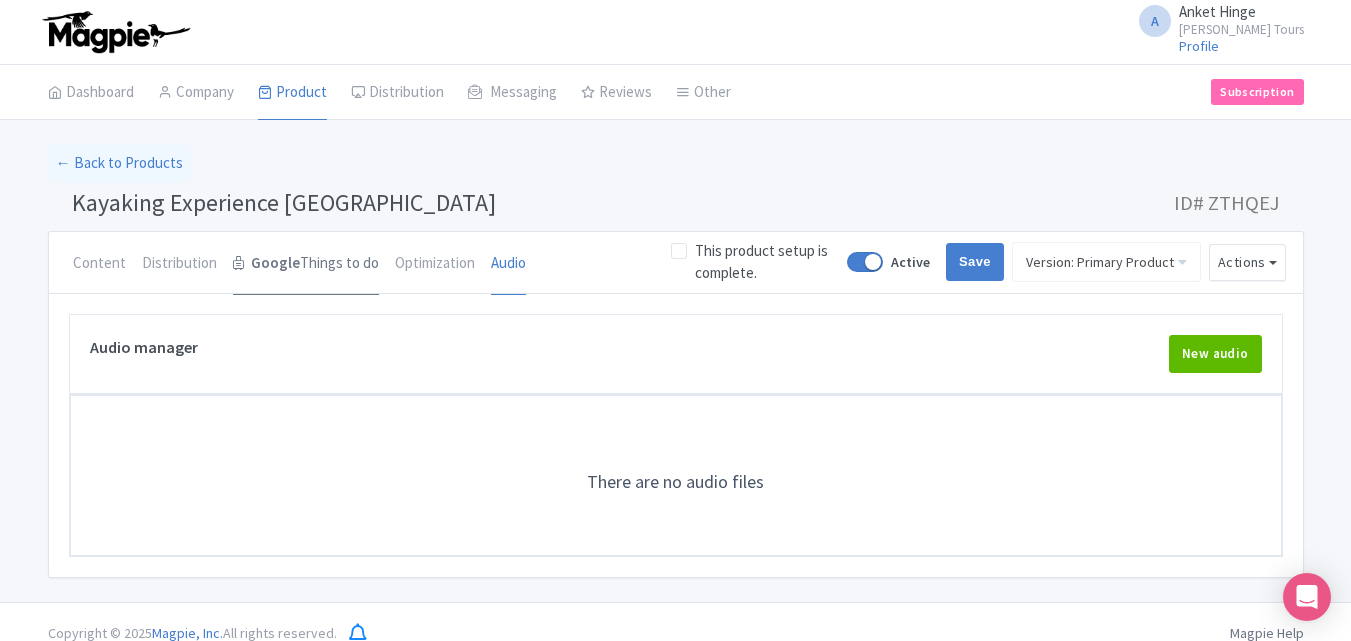 click at bounding box center [240, 263] 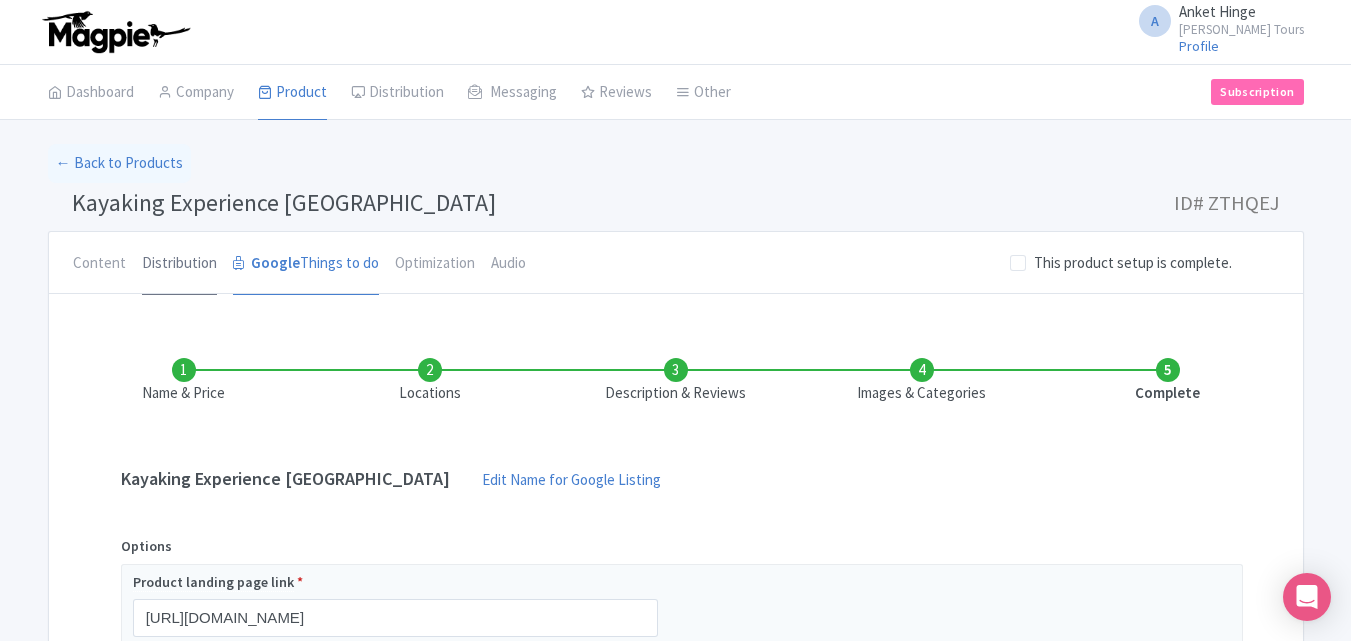 click on "Distribution" at bounding box center [179, 264] 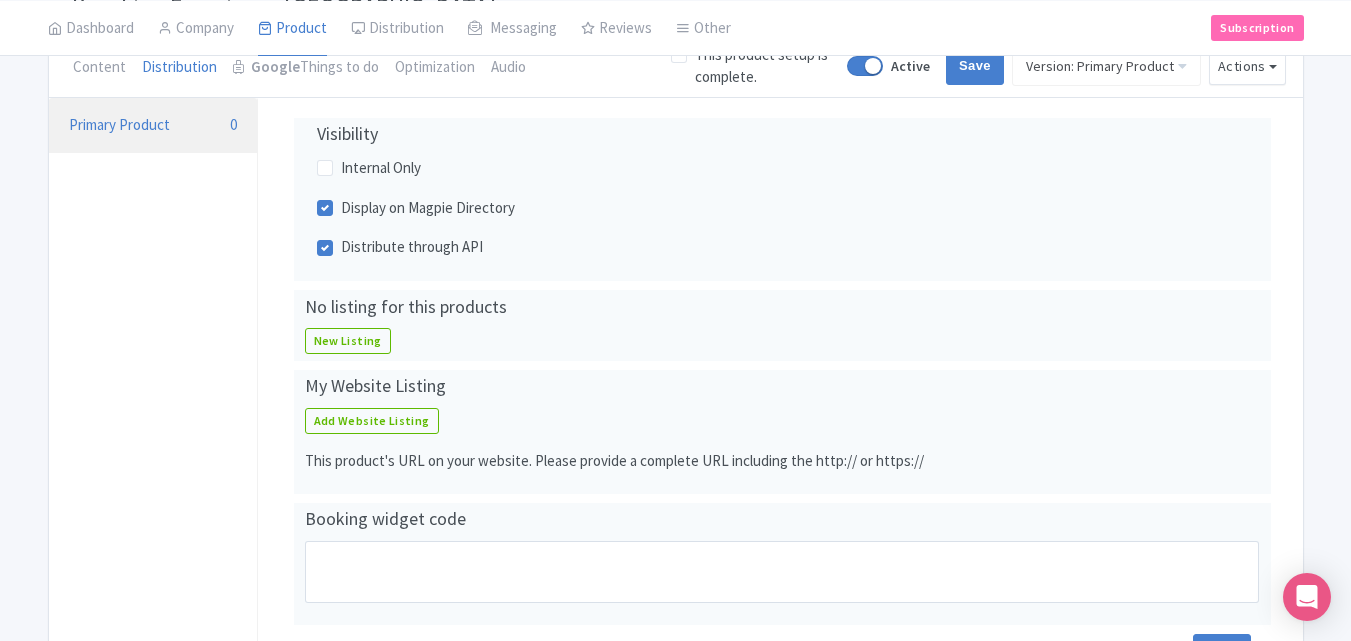 scroll, scrollTop: 0, scrollLeft: 0, axis: both 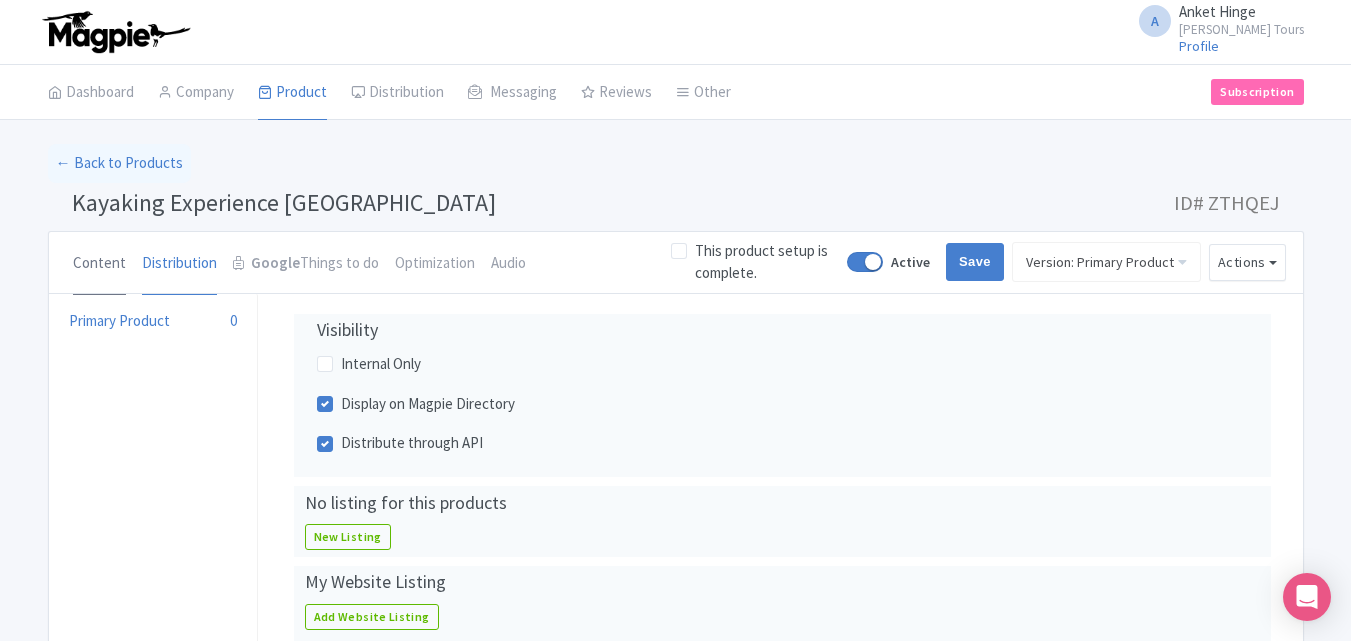 click on "Content" at bounding box center (99, 264) 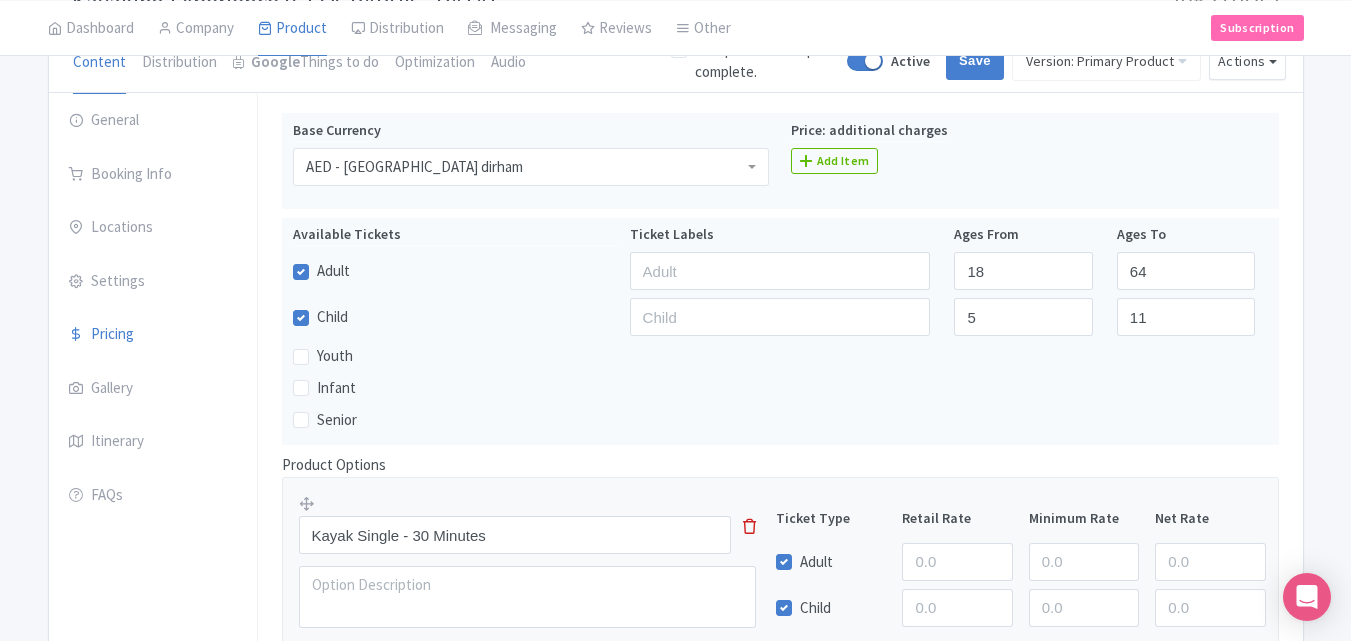 scroll, scrollTop: 200, scrollLeft: 0, axis: vertical 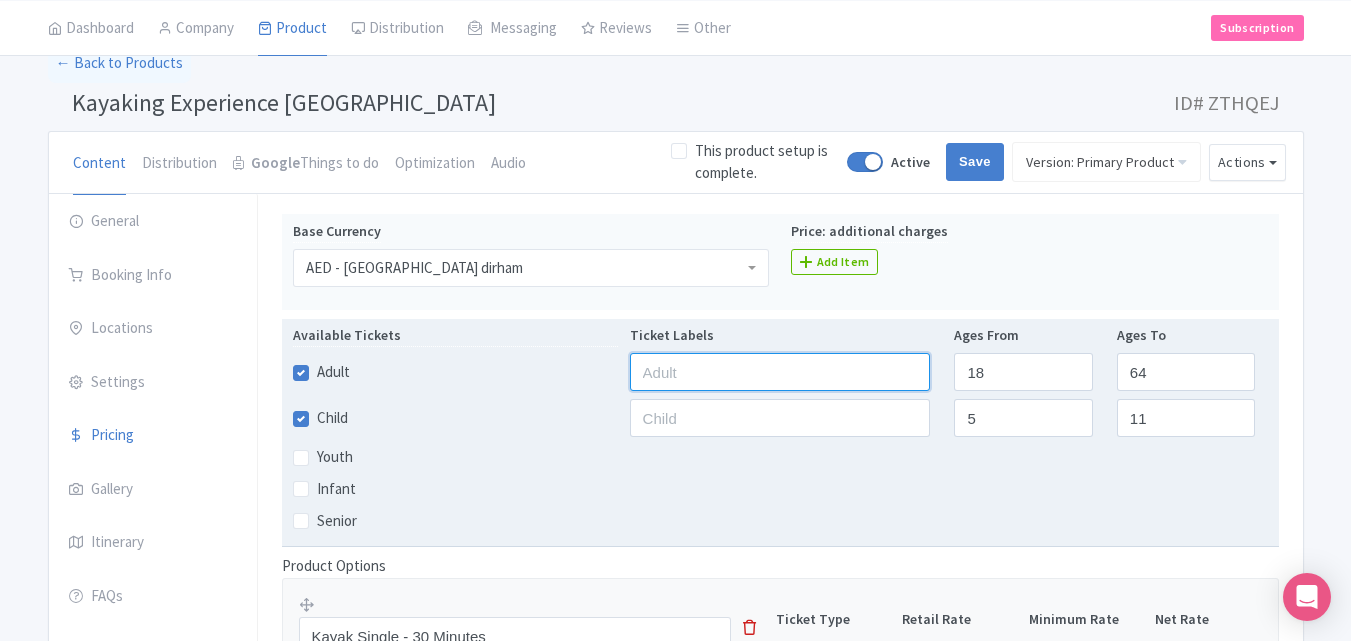 click at bounding box center (780, 372) 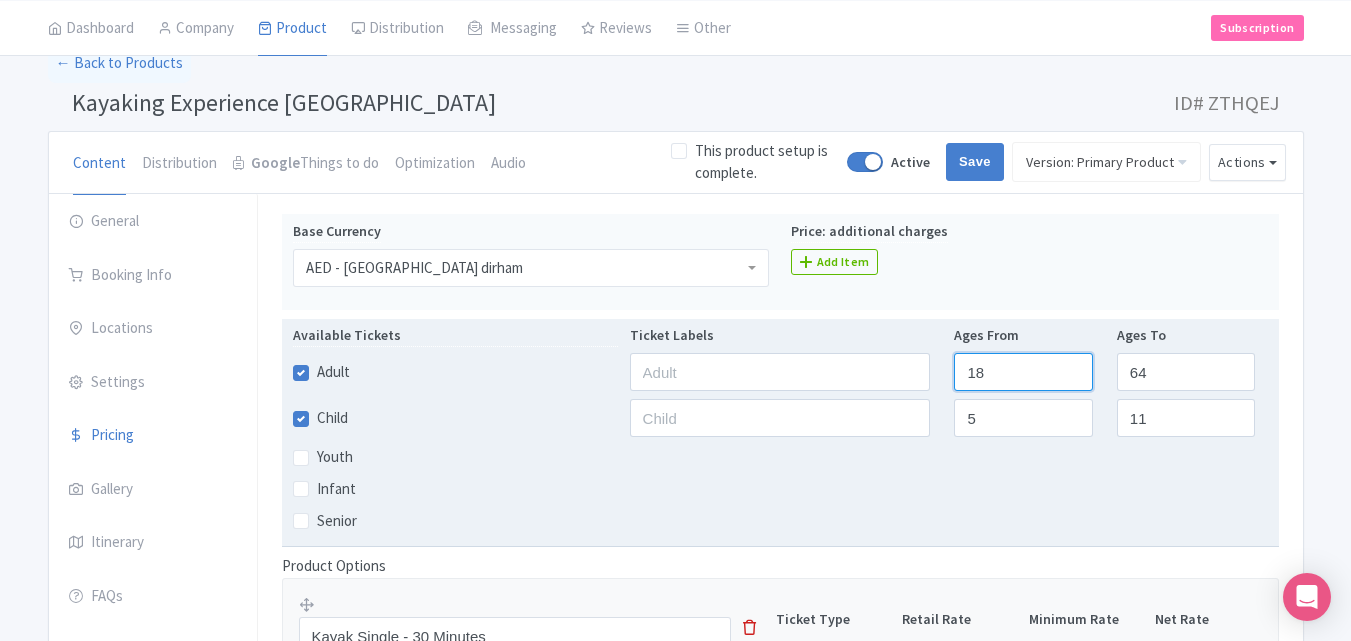 click on "18" at bounding box center (1023, 372) 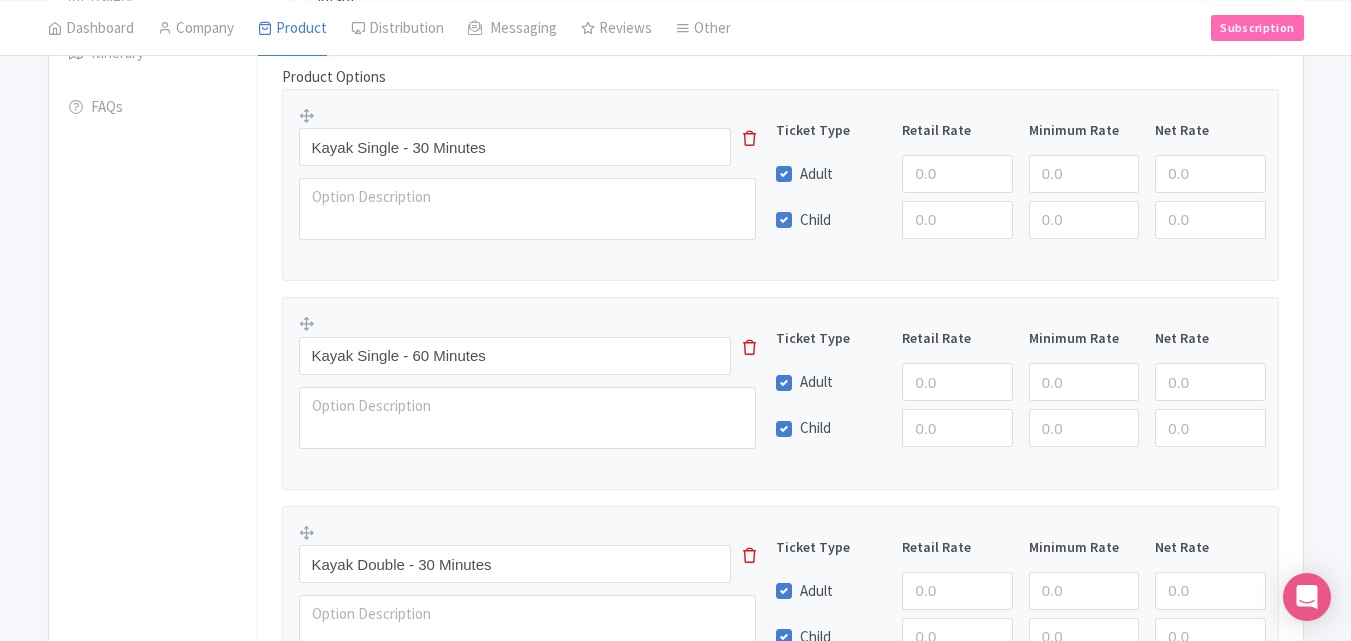 scroll, scrollTop: 600, scrollLeft: 0, axis: vertical 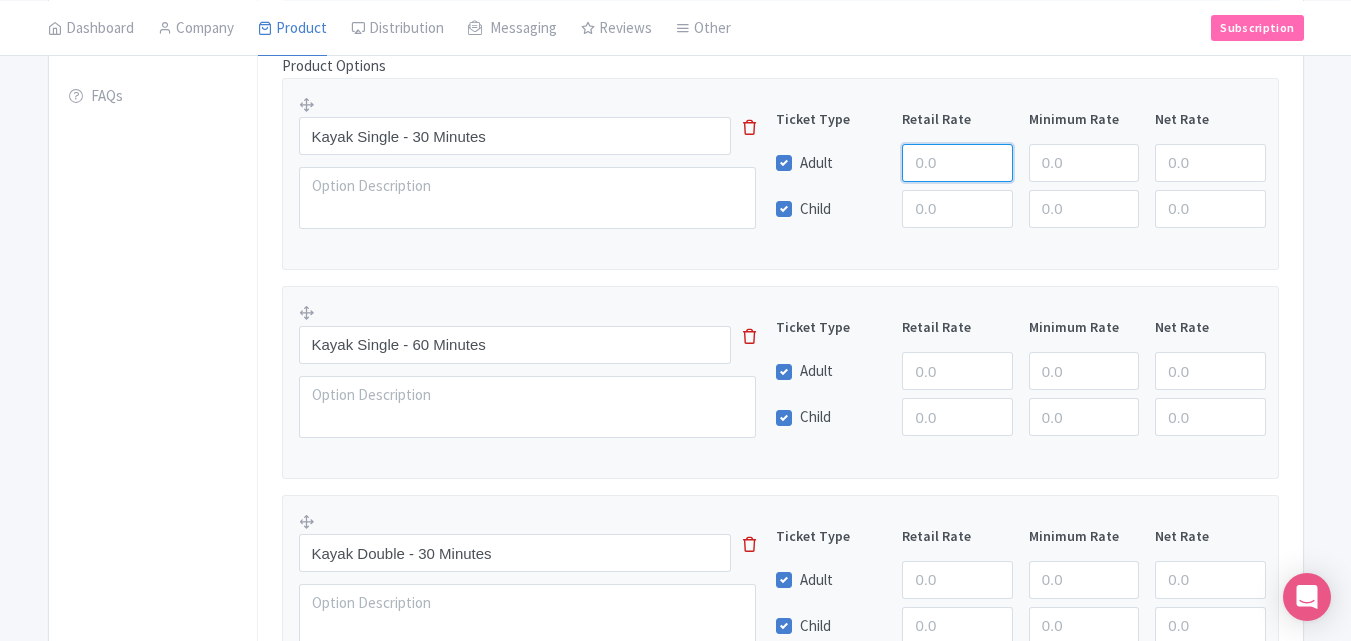click at bounding box center [957, 163] 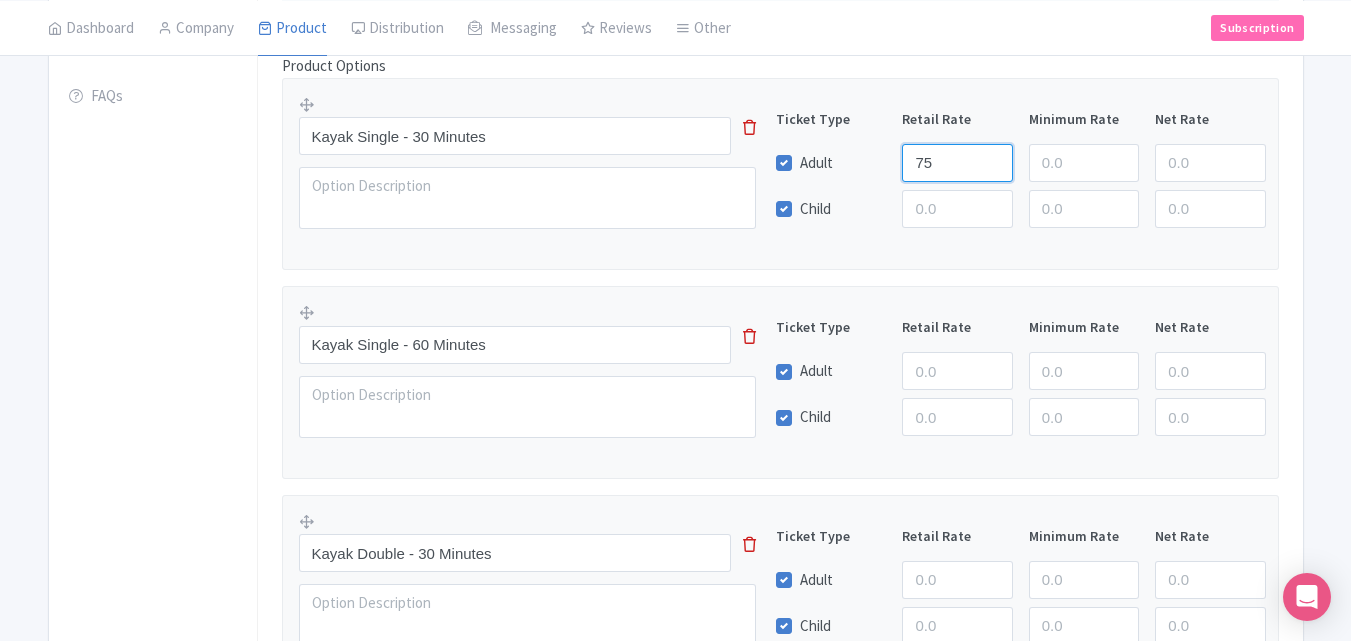 type on "75" 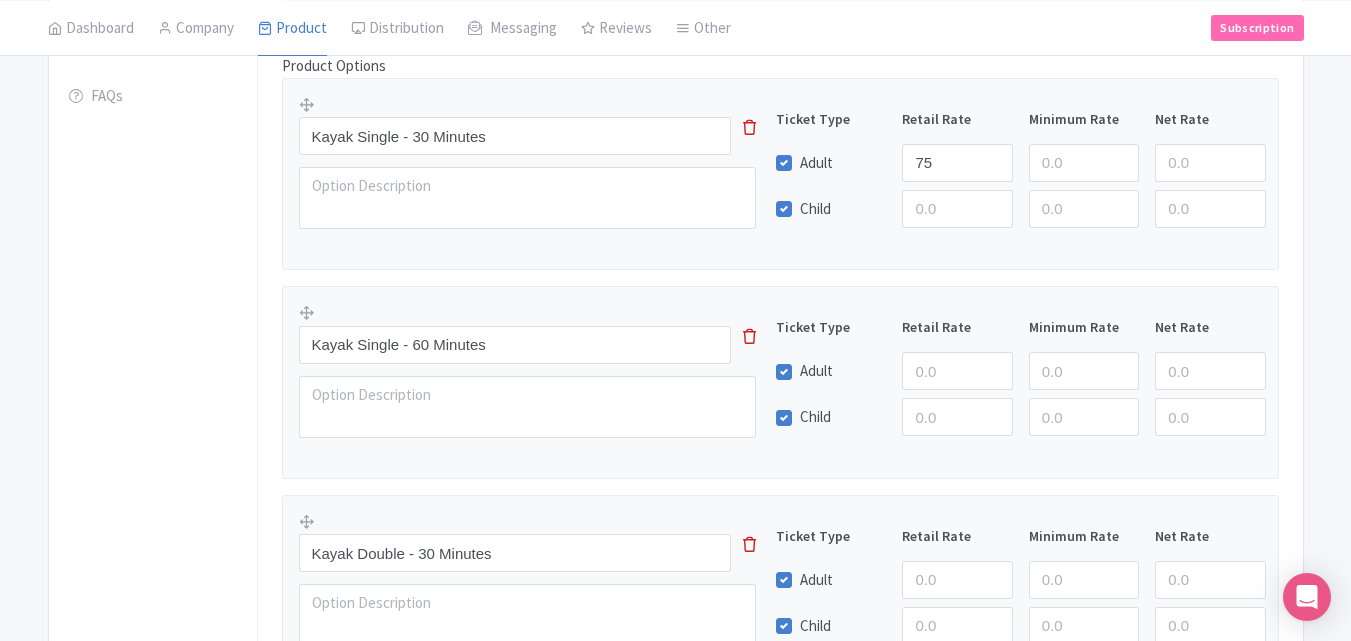 click on "Child" at bounding box center (815, 209) 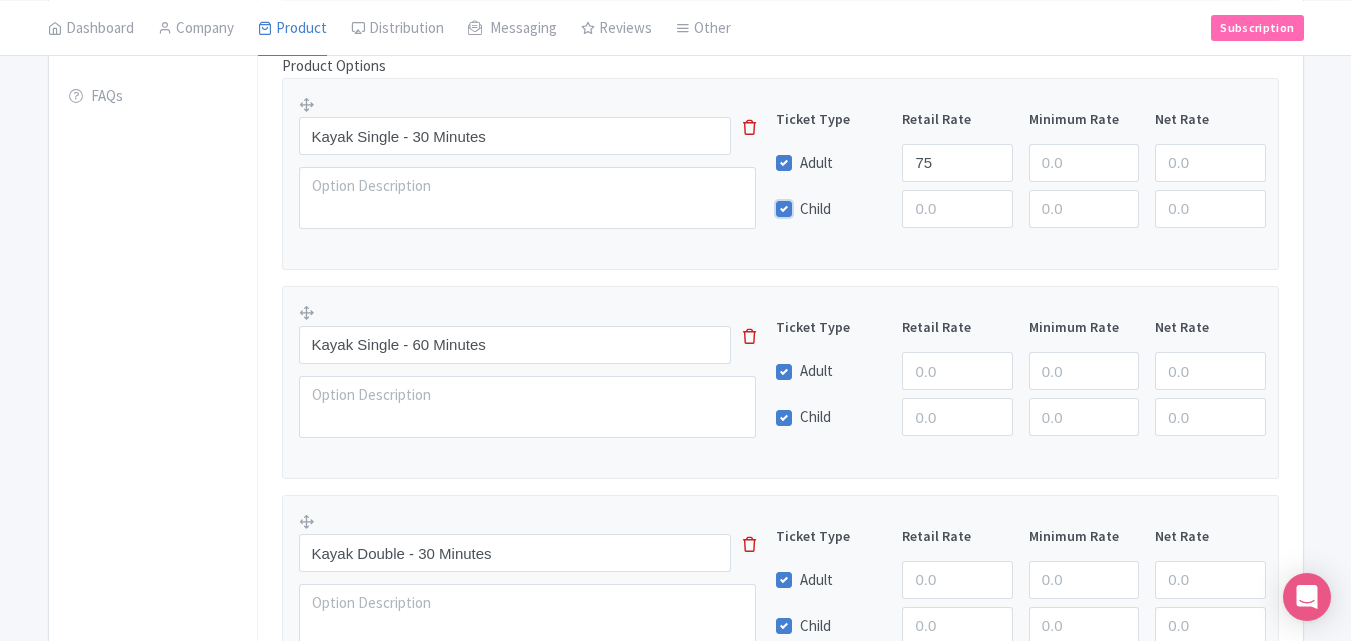 click on "Child" at bounding box center [806, 203] 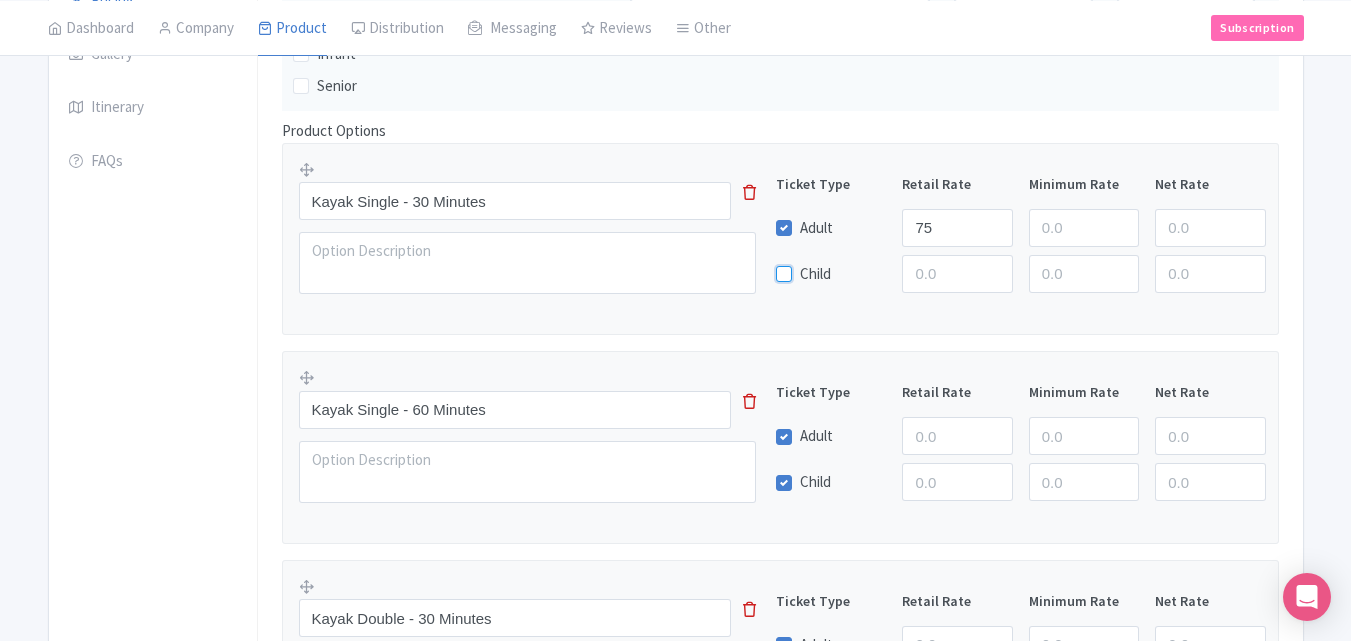 scroll, scrollTop: 500, scrollLeft: 0, axis: vertical 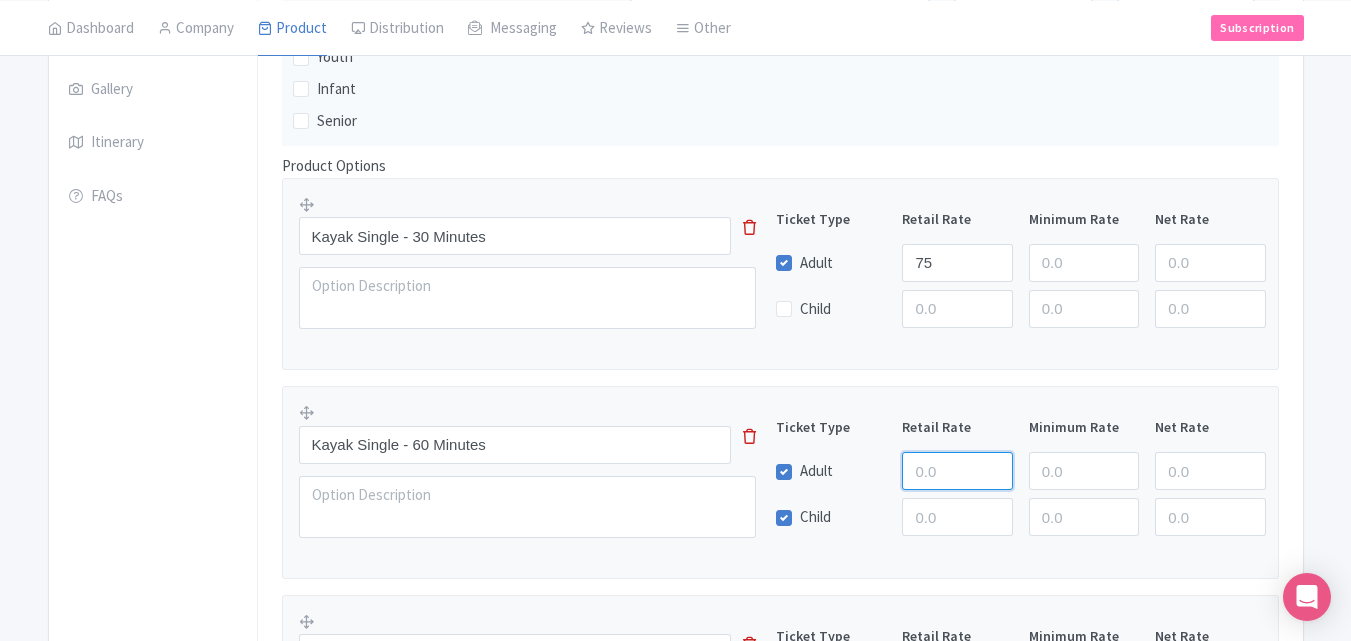 click at bounding box center [957, 471] 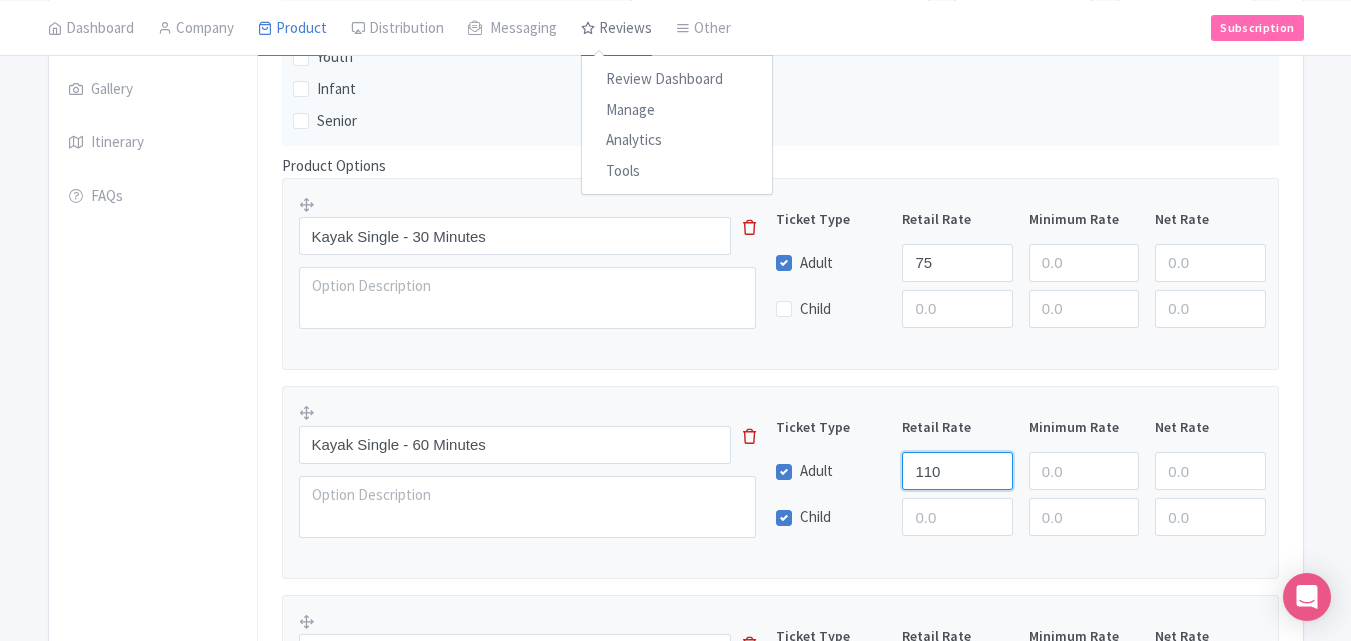 type on "110" 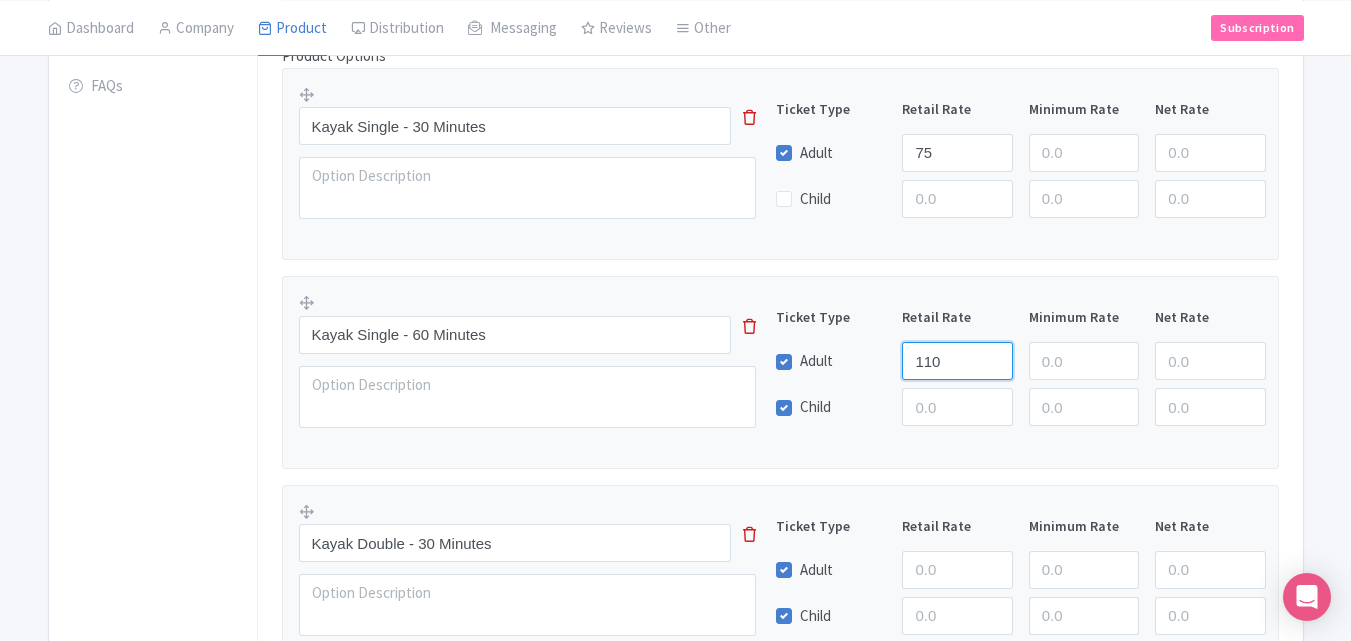 scroll, scrollTop: 800, scrollLeft: 0, axis: vertical 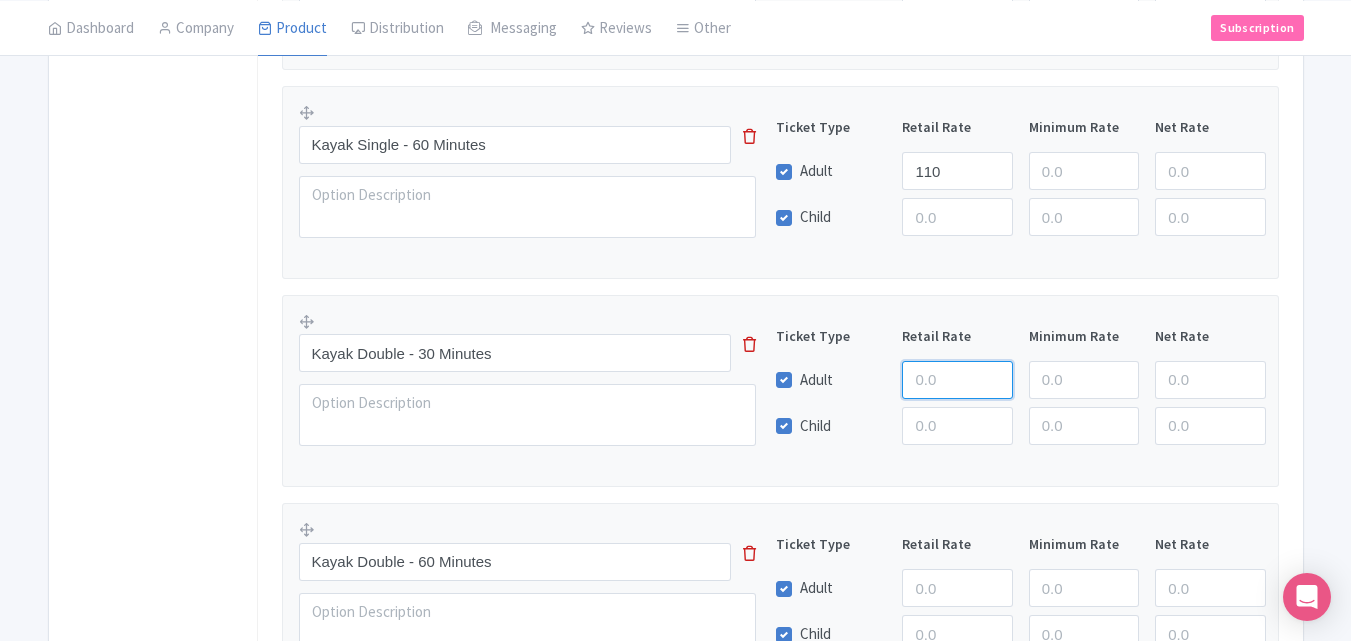 click at bounding box center [957, 380] 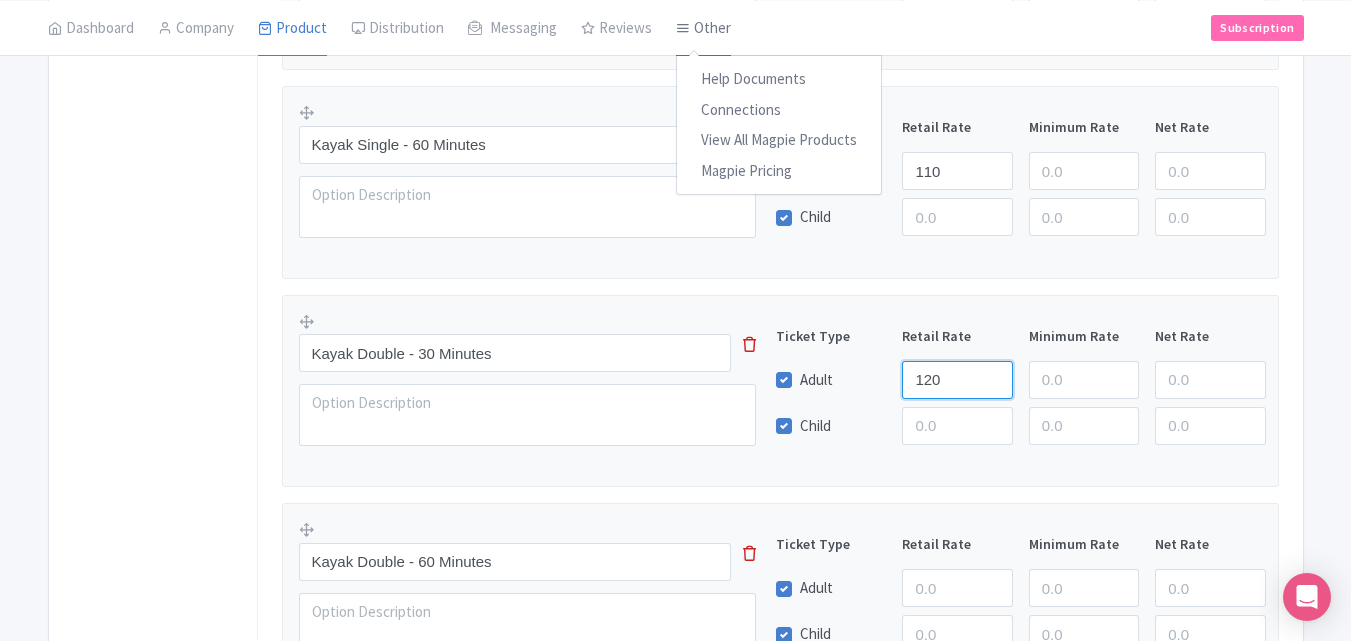 type on "120" 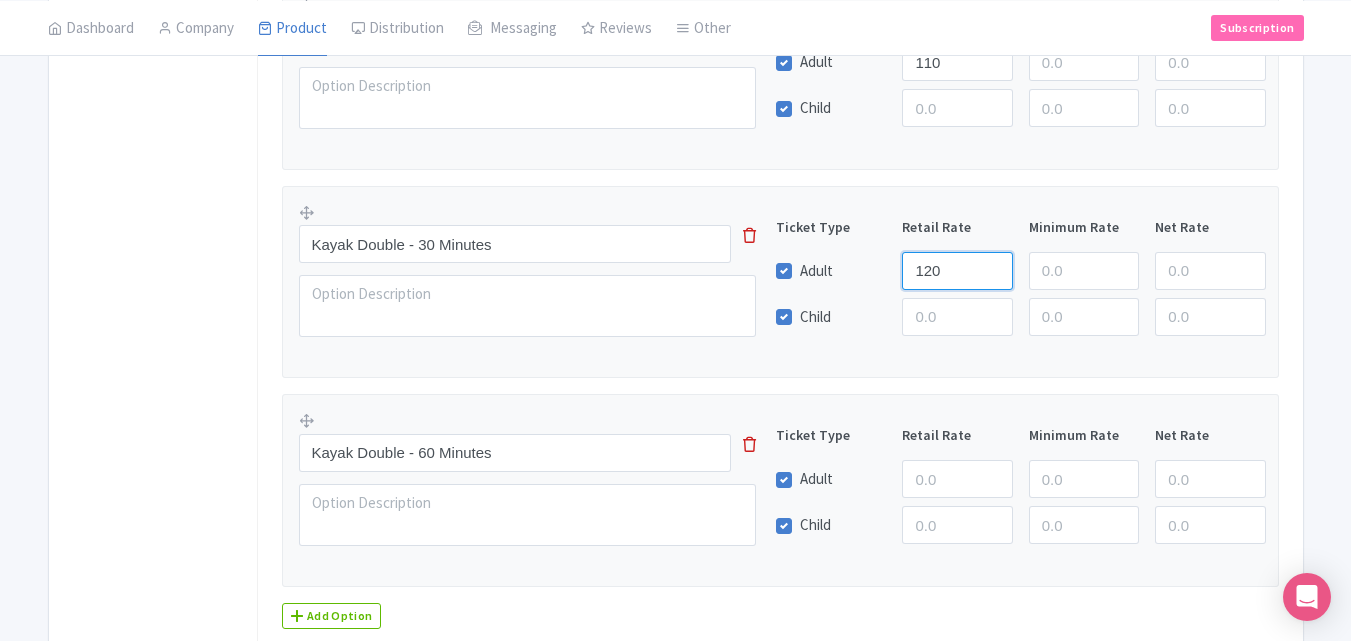 scroll, scrollTop: 1075, scrollLeft: 0, axis: vertical 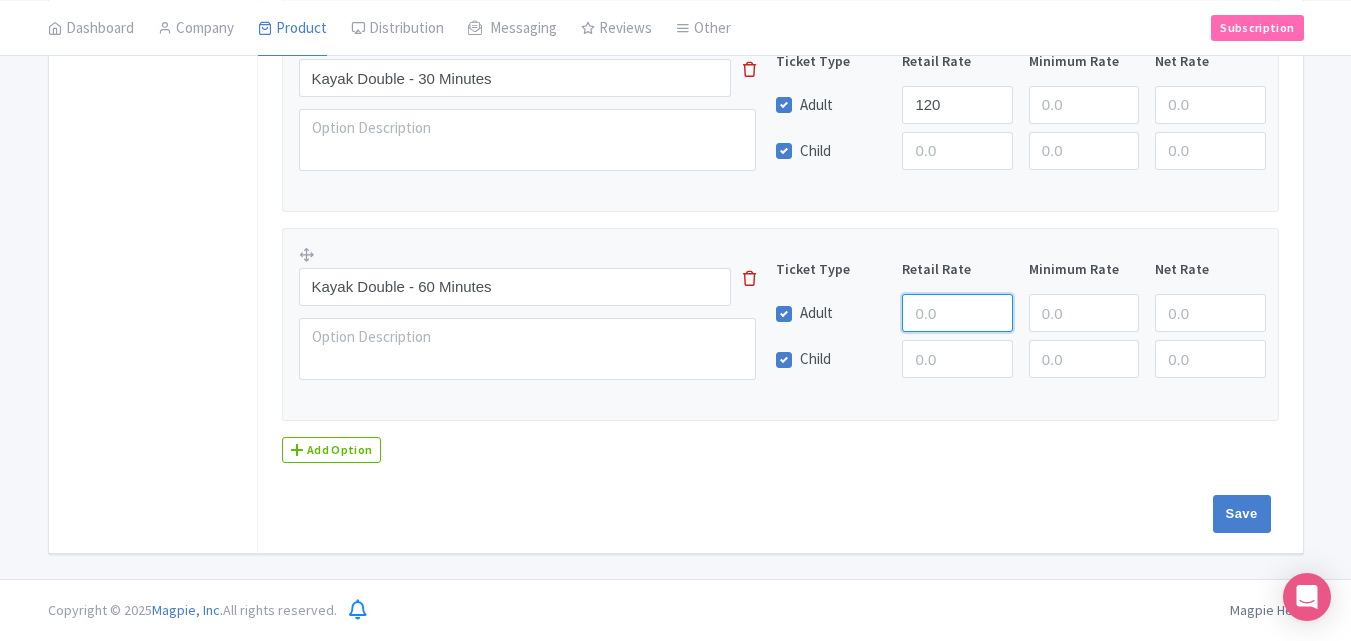 click at bounding box center (957, 313) 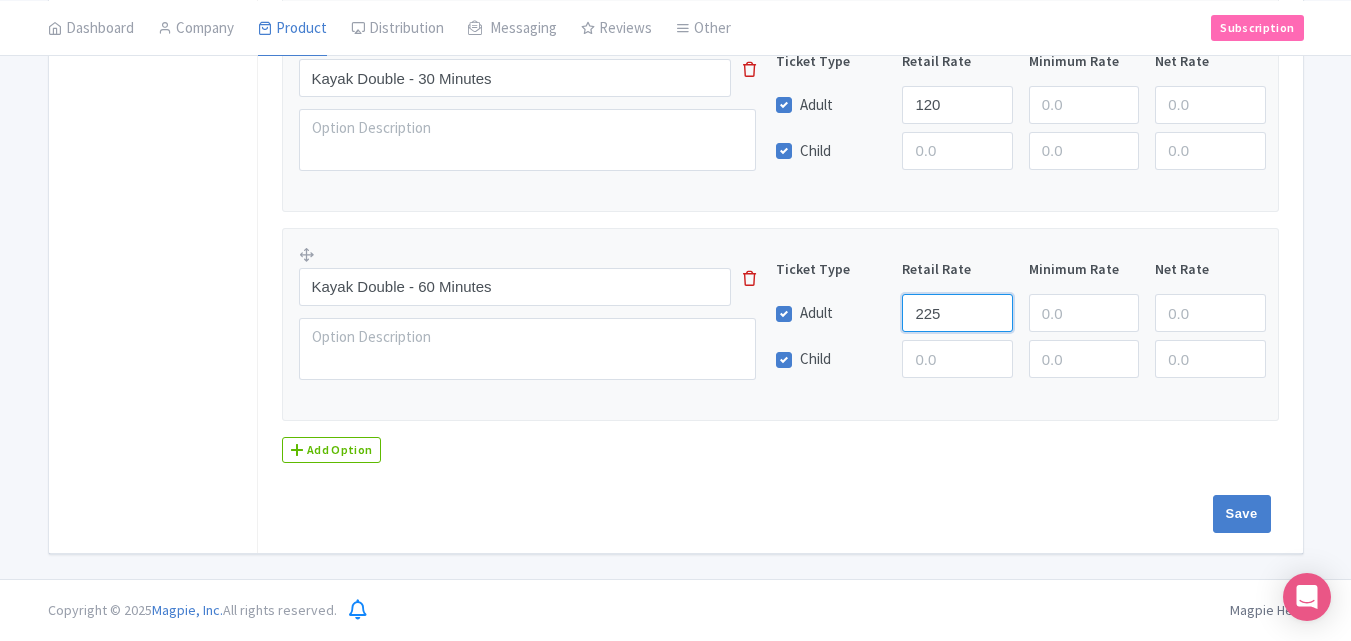 type on "225" 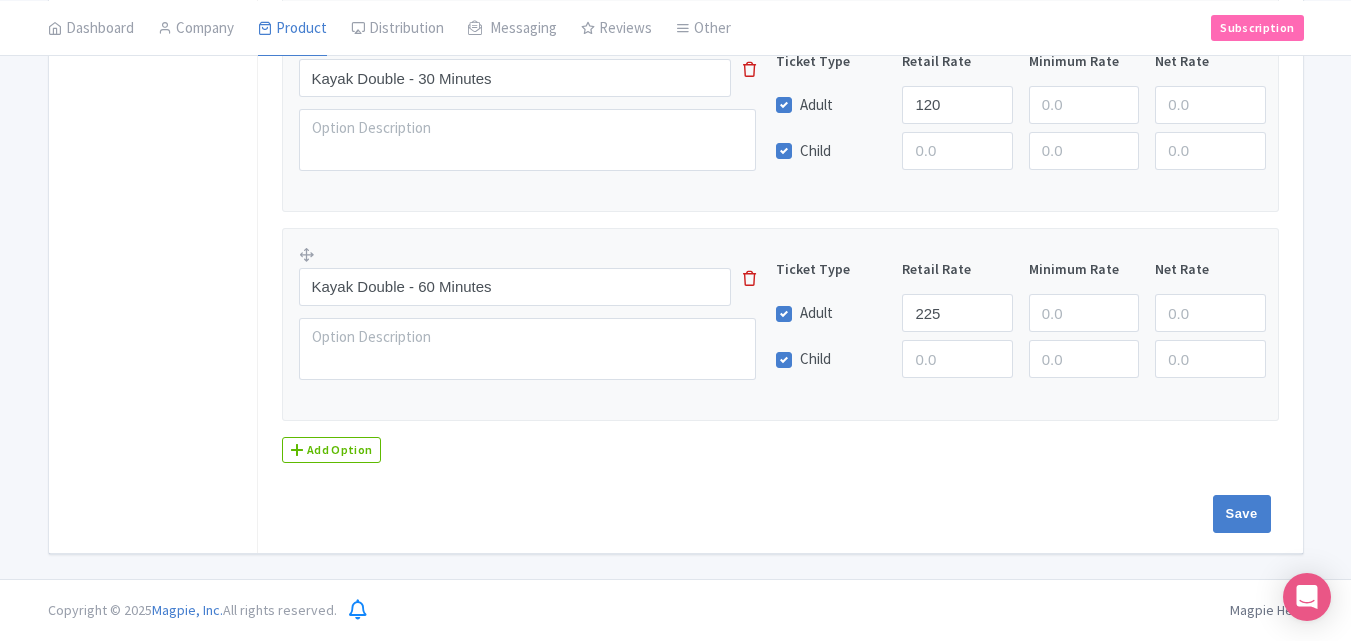 click on "Product Options
Kayak Single - 30 Minutes
This tip has not data. Code: tip_option_name
Ticket Type
Retail Rate
Minimum Rate
Net Rate
Adult
75
Child
This tip has not data. Code: tip_pricing_table
Kayak Single - 60 Minutes
This tip has not data. Code: tip_option_name
Ticket Type
Retail Rate
Minimum Rate
Net Rate
Adult
110
Child
This tip has not data. Code: tip_pricing_table
Kayak Double - 30 Minutes
This tip has not data. Code: tip_option_name
Ticket Type
Retail Rate
Minimum Rate
Net Rate
Adult
120
Child
This tip has not data. Code: tip_pricing_table
Kayak Double - 60 Minutes
This tip has not data. Code: tip_option_name
Ticket Type
Retail Rate" at bounding box center (780, 29) 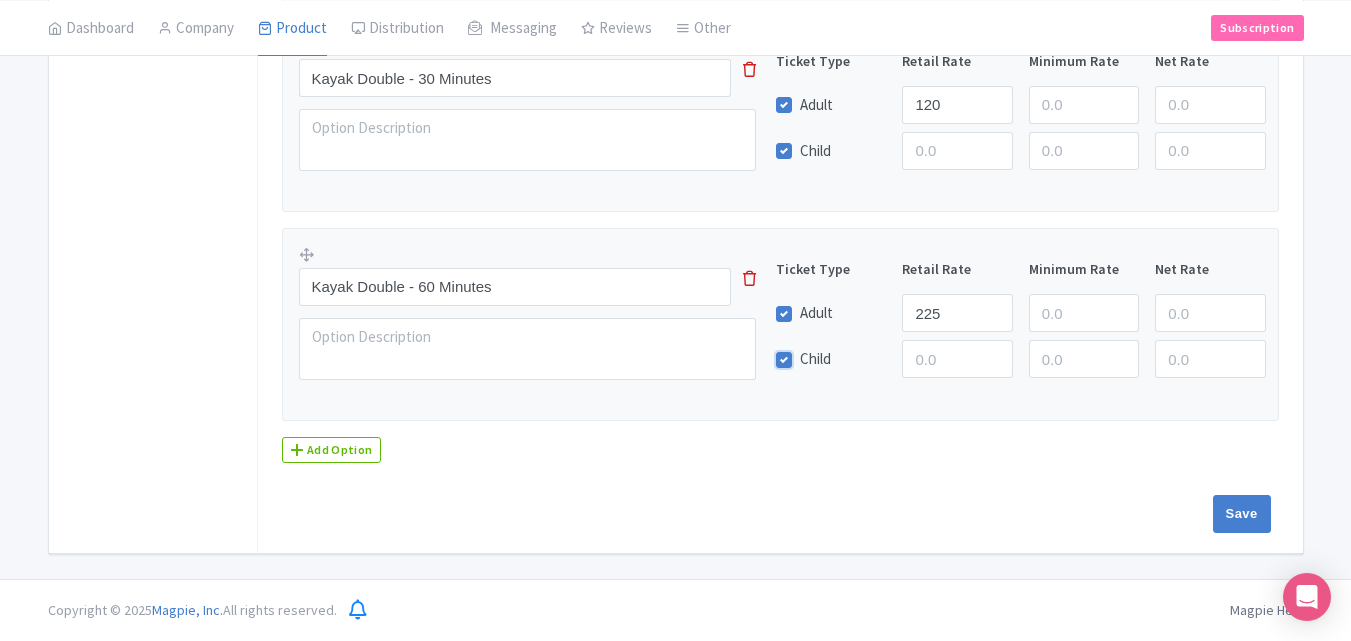 click on "Child" at bounding box center [806, 353] 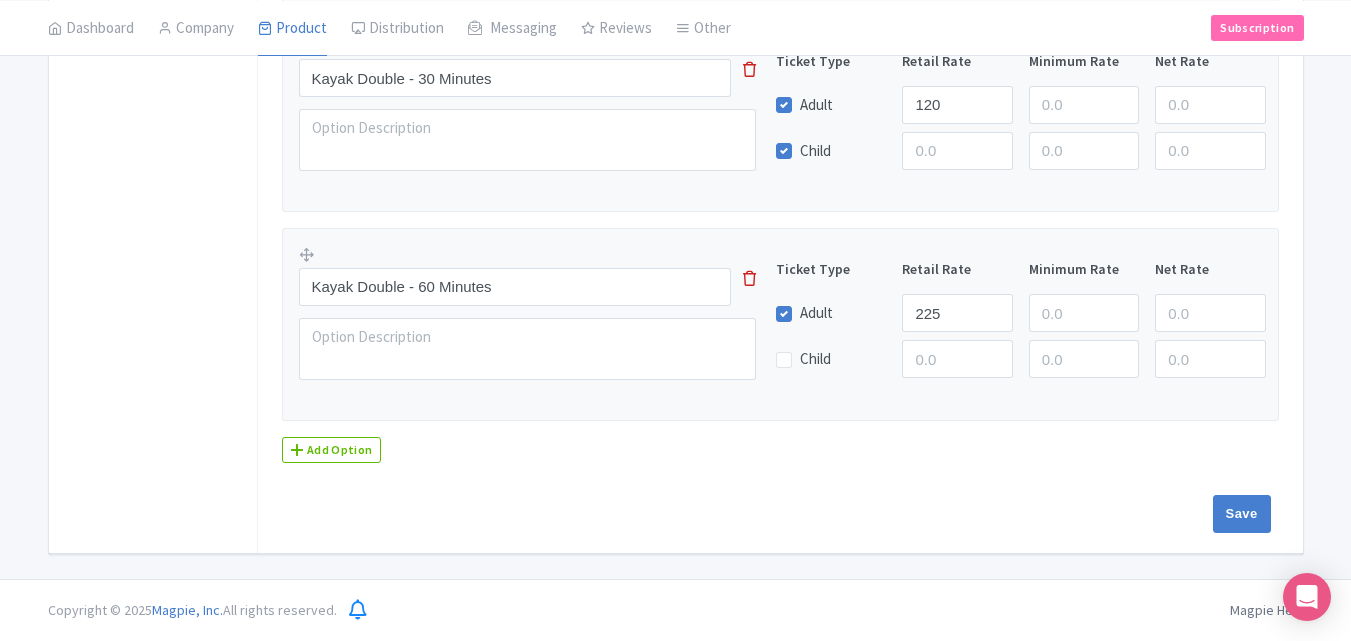click on "Child" at bounding box center (803, 151) 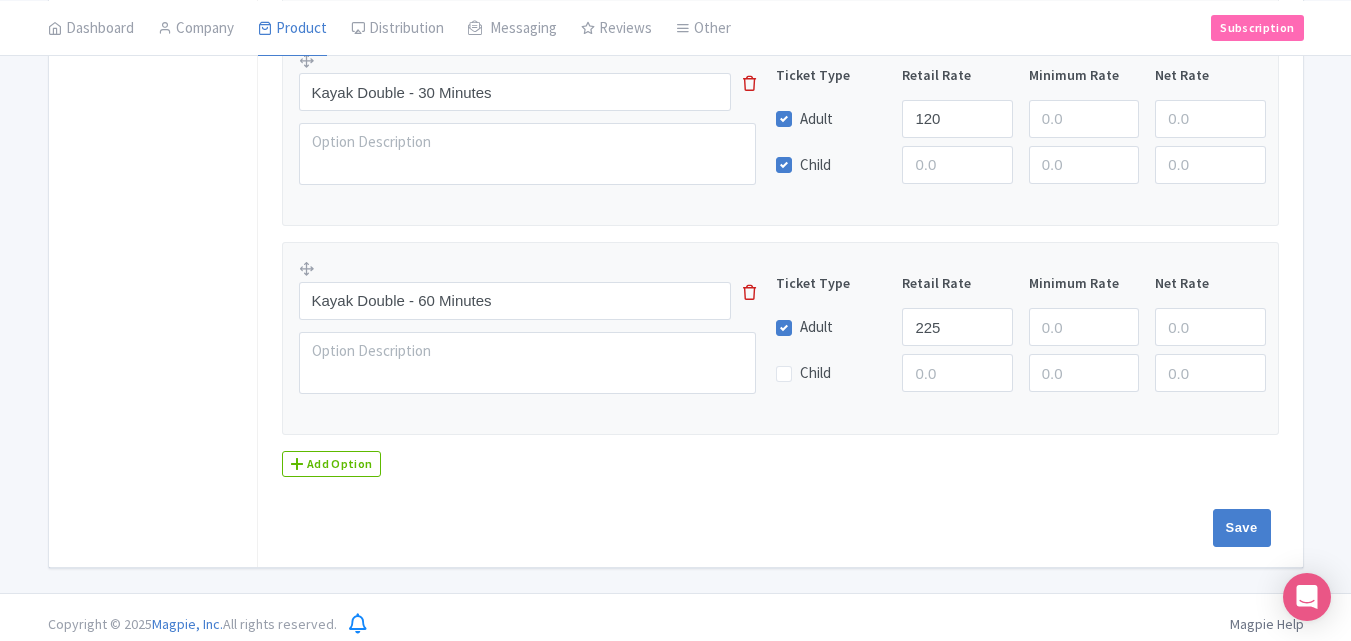 scroll, scrollTop: 775, scrollLeft: 0, axis: vertical 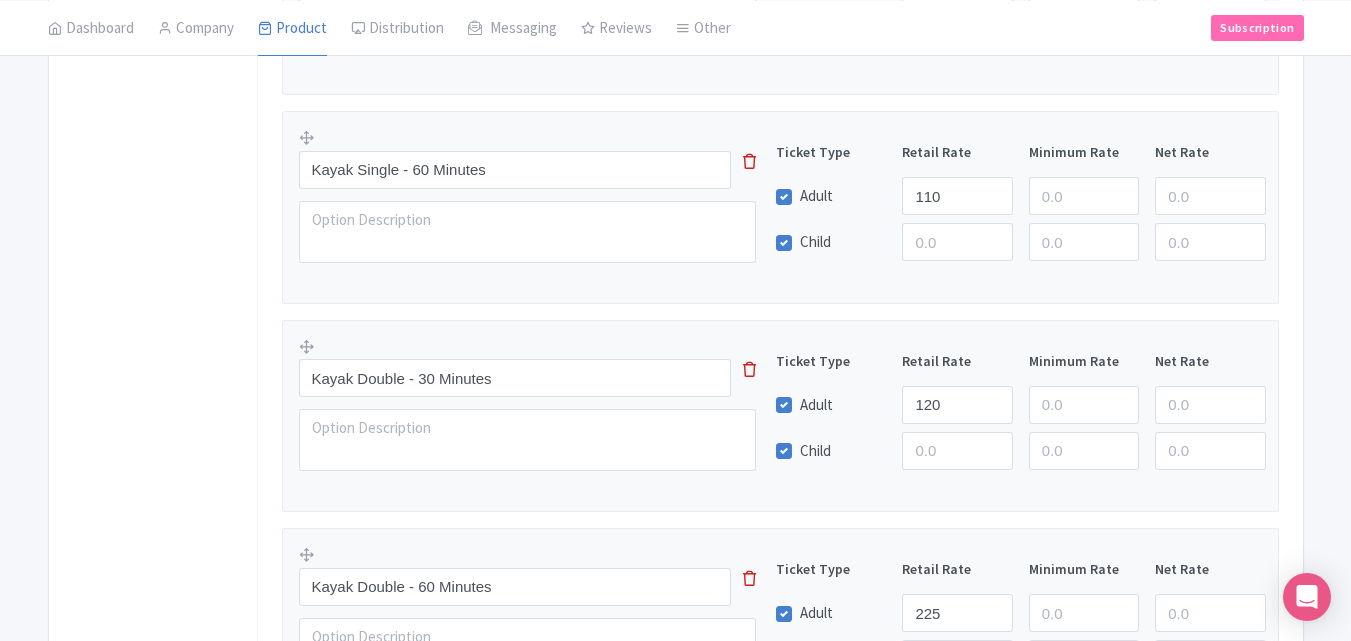 click on "Child" at bounding box center (815, 242) 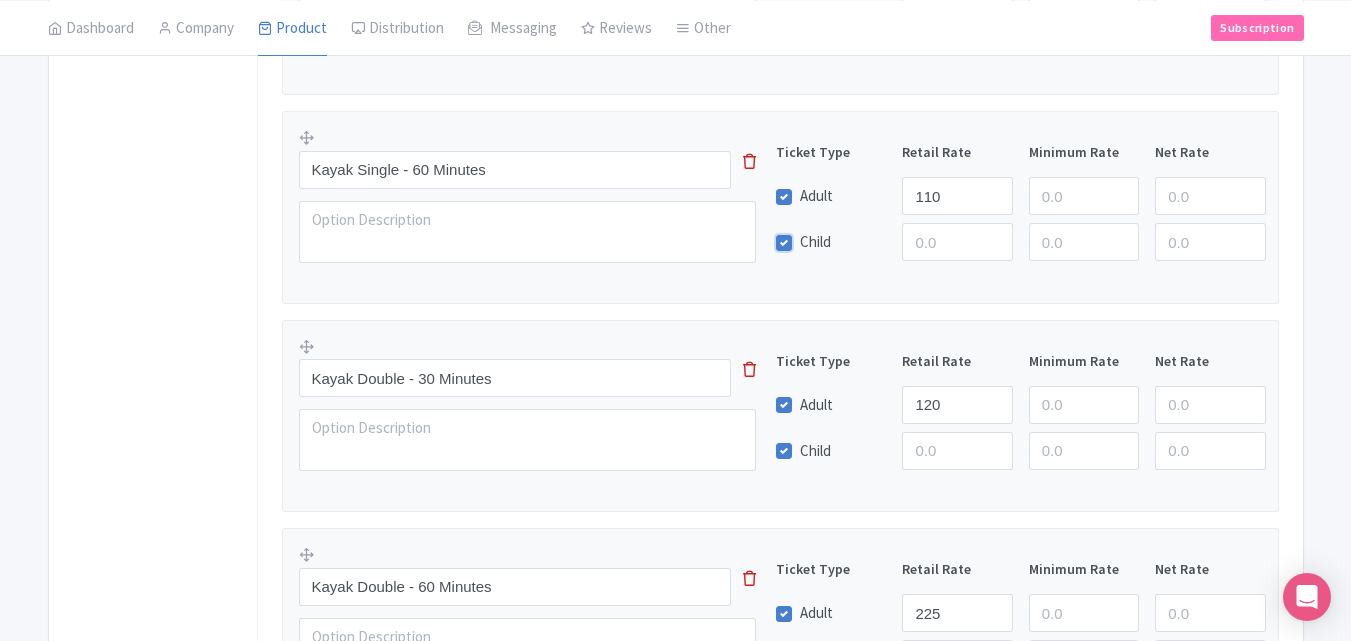 click on "Child" at bounding box center (806, 236) 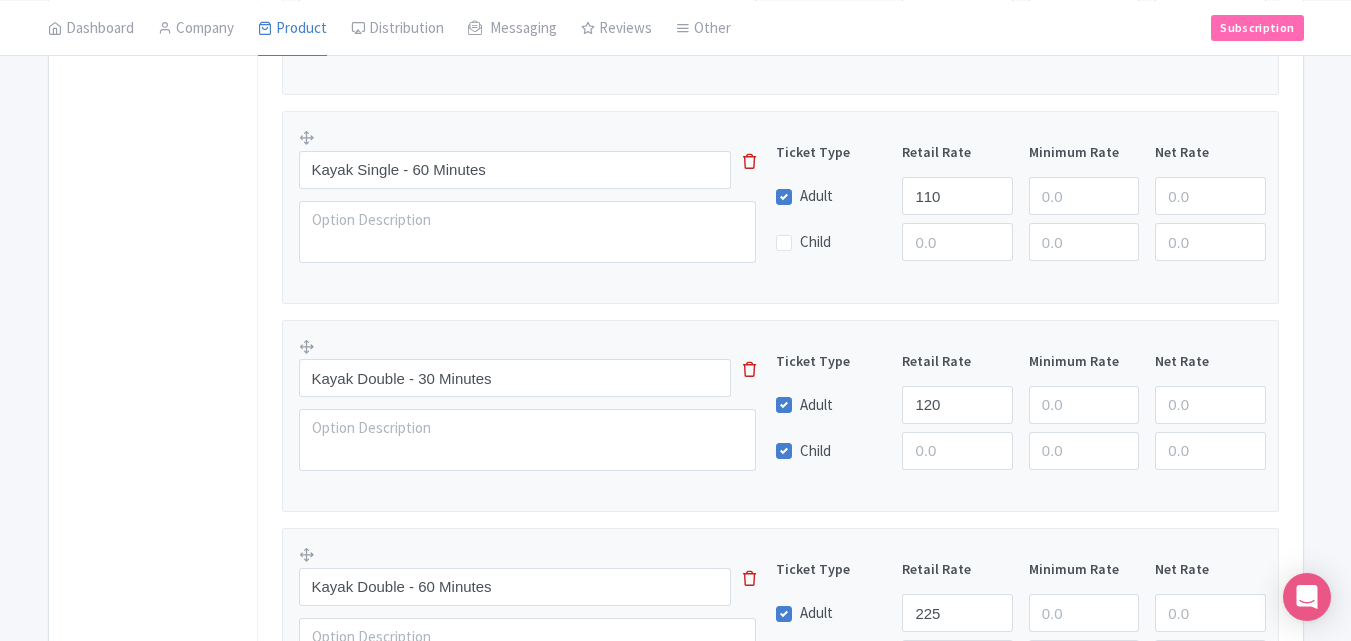 click on "Child" at bounding box center [815, 451] 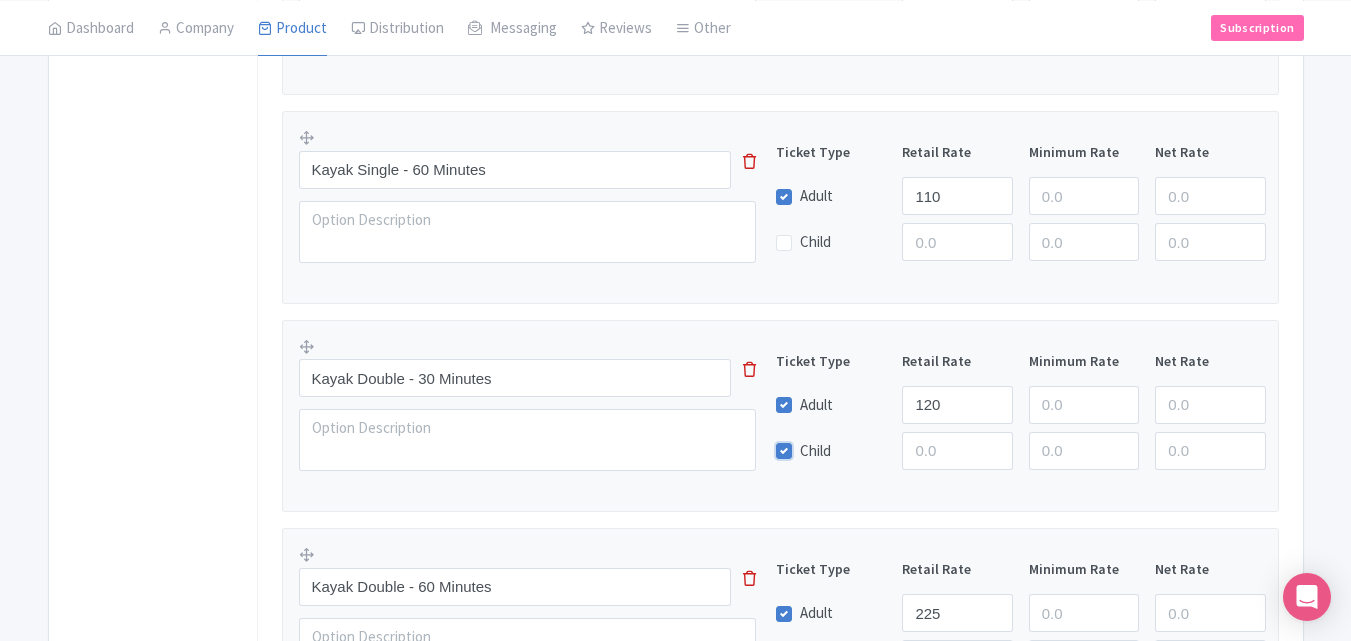 click on "Child" at bounding box center [806, 445] 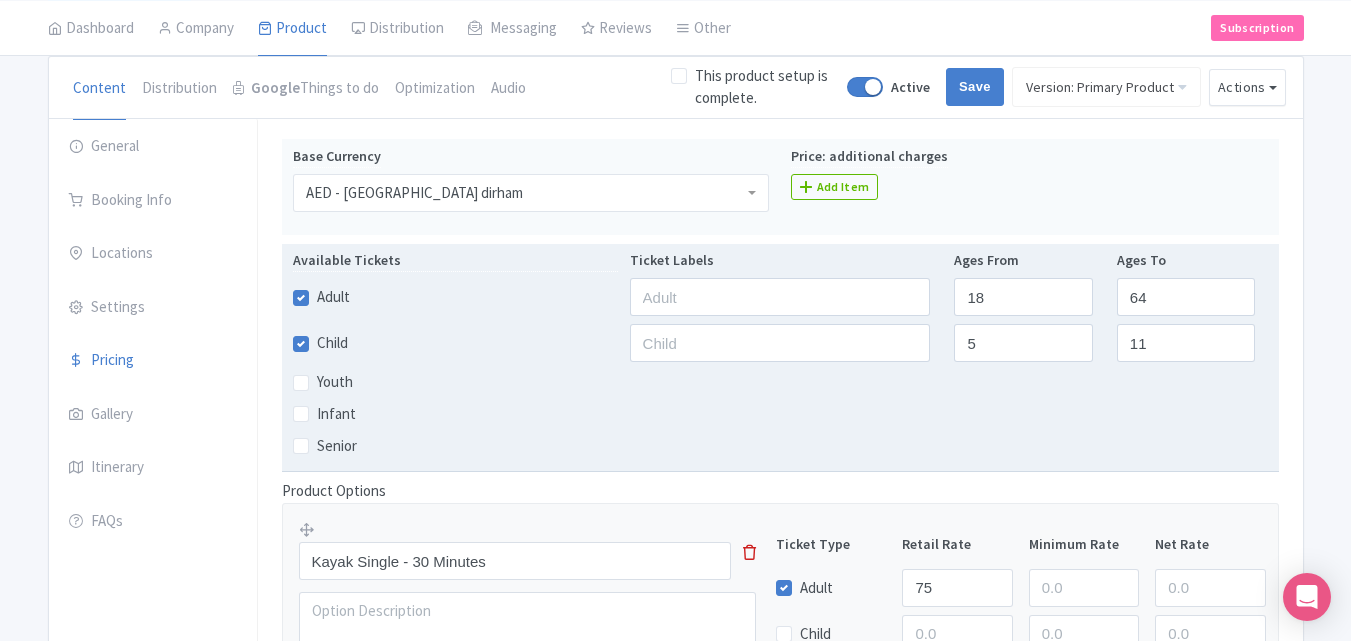 scroll, scrollTop: 0, scrollLeft: 0, axis: both 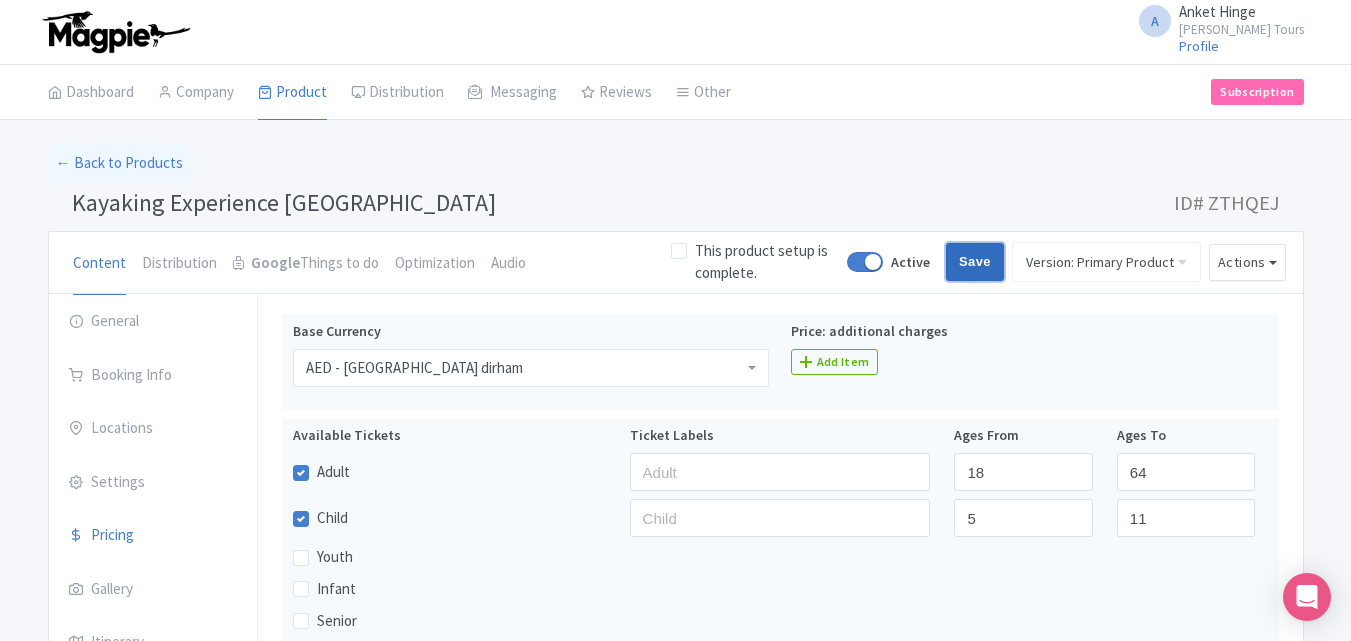 click on "Save" at bounding box center (975, 262) 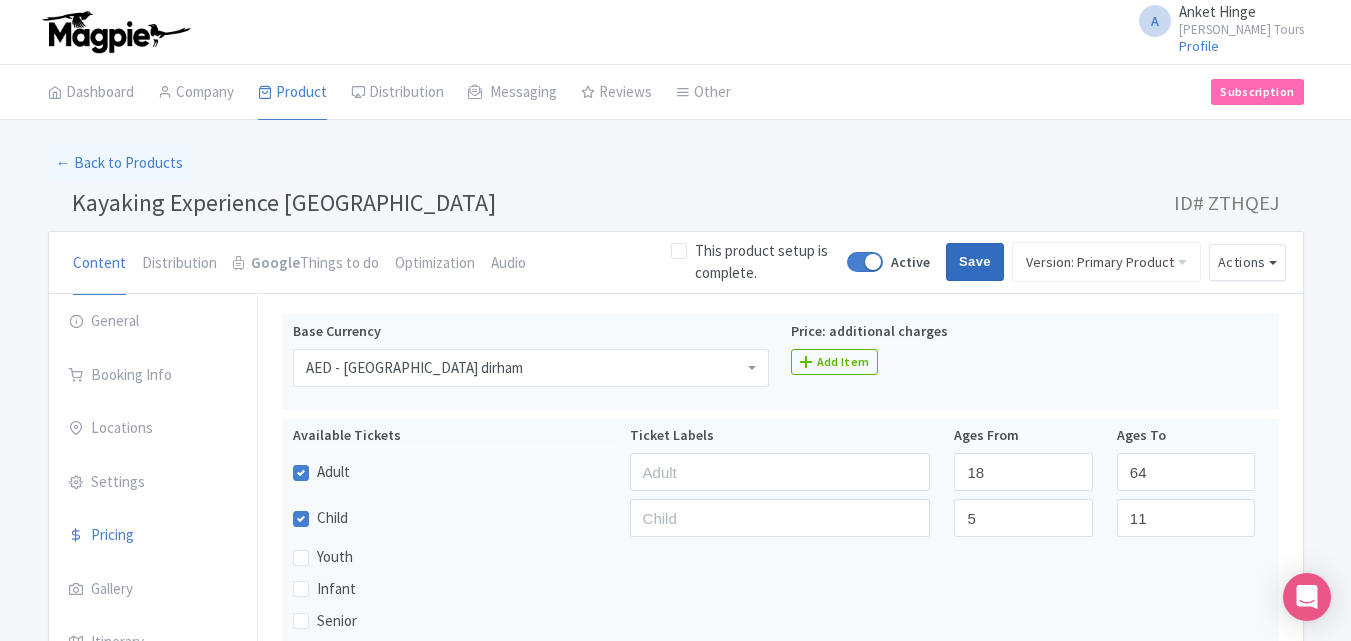 type on "Saving..." 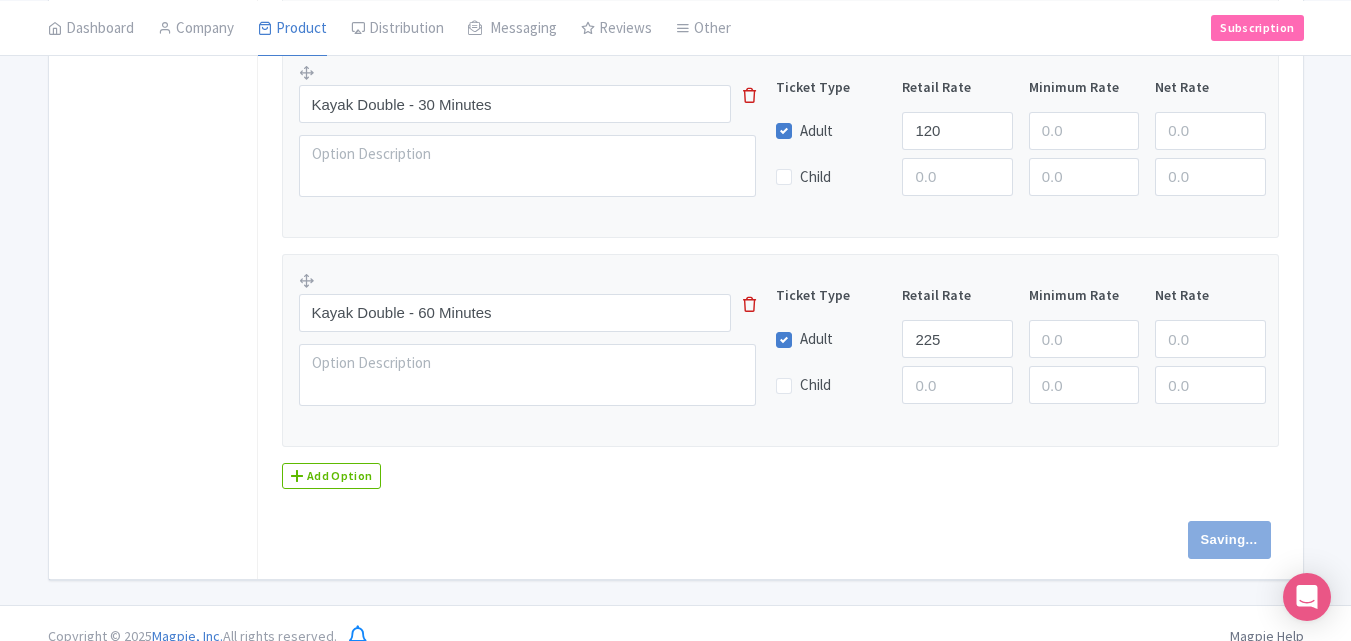 scroll, scrollTop: 1075, scrollLeft: 0, axis: vertical 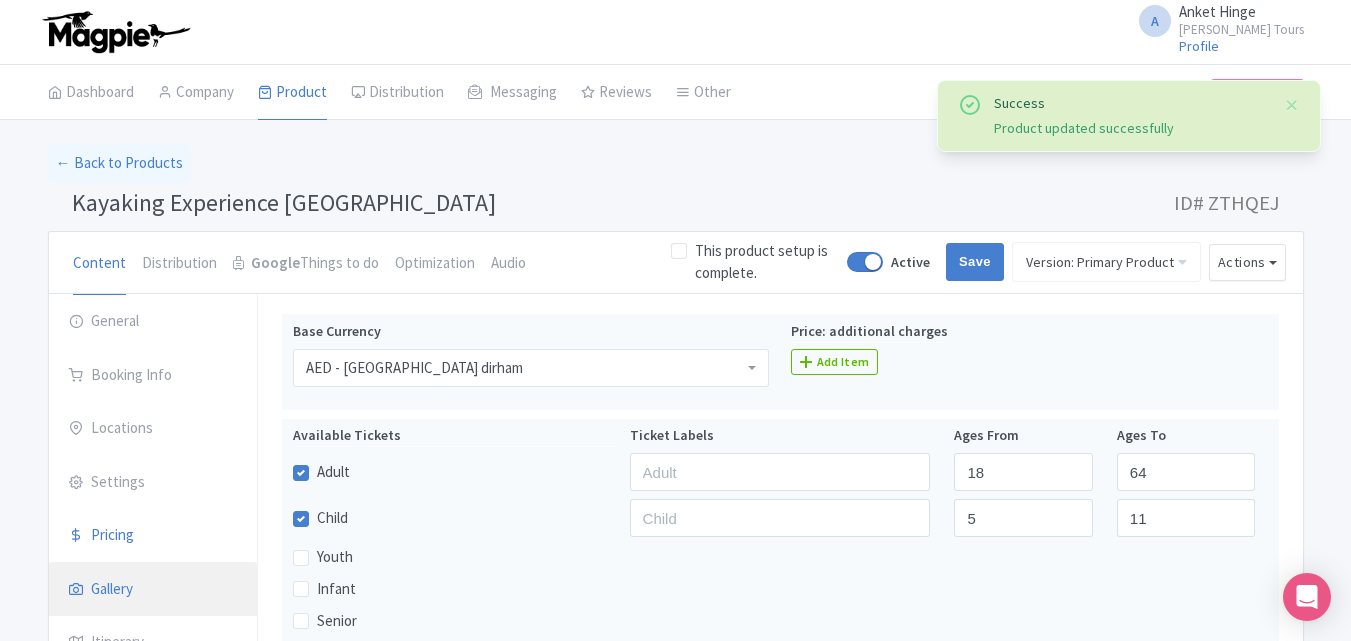 click on "Gallery" at bounding box center [153, 590] 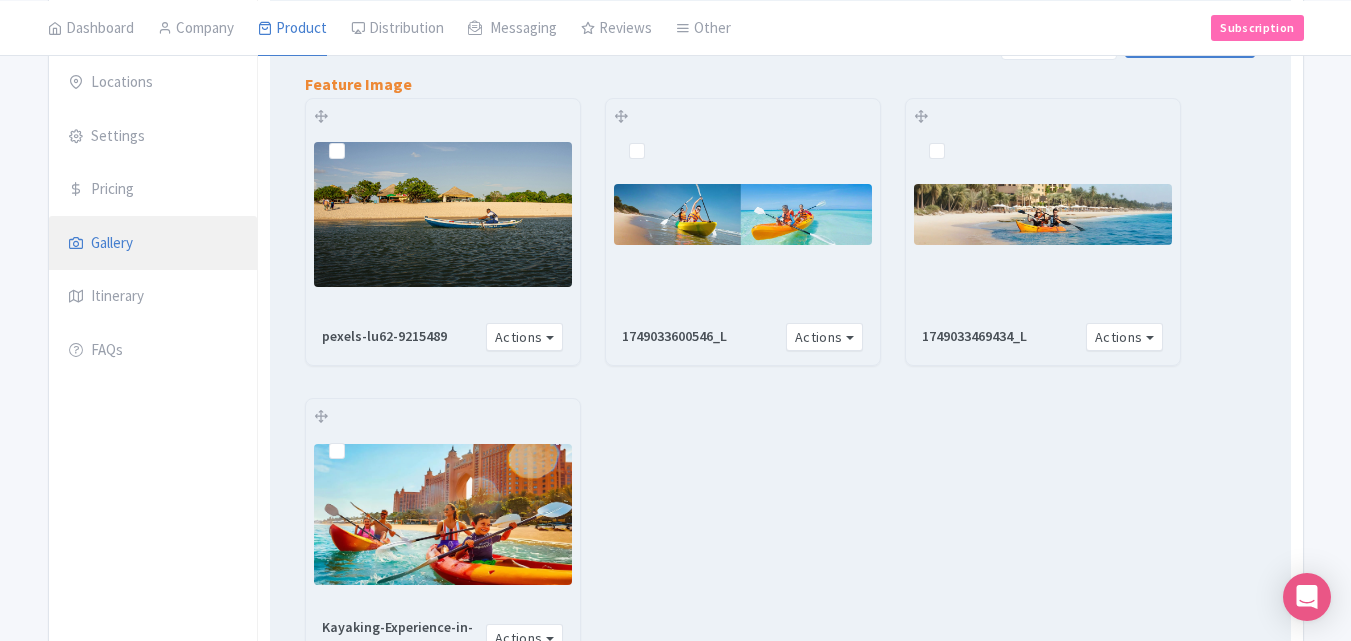 scroll, scrollTop: 300, scrollLeft: 0, axis: vertical 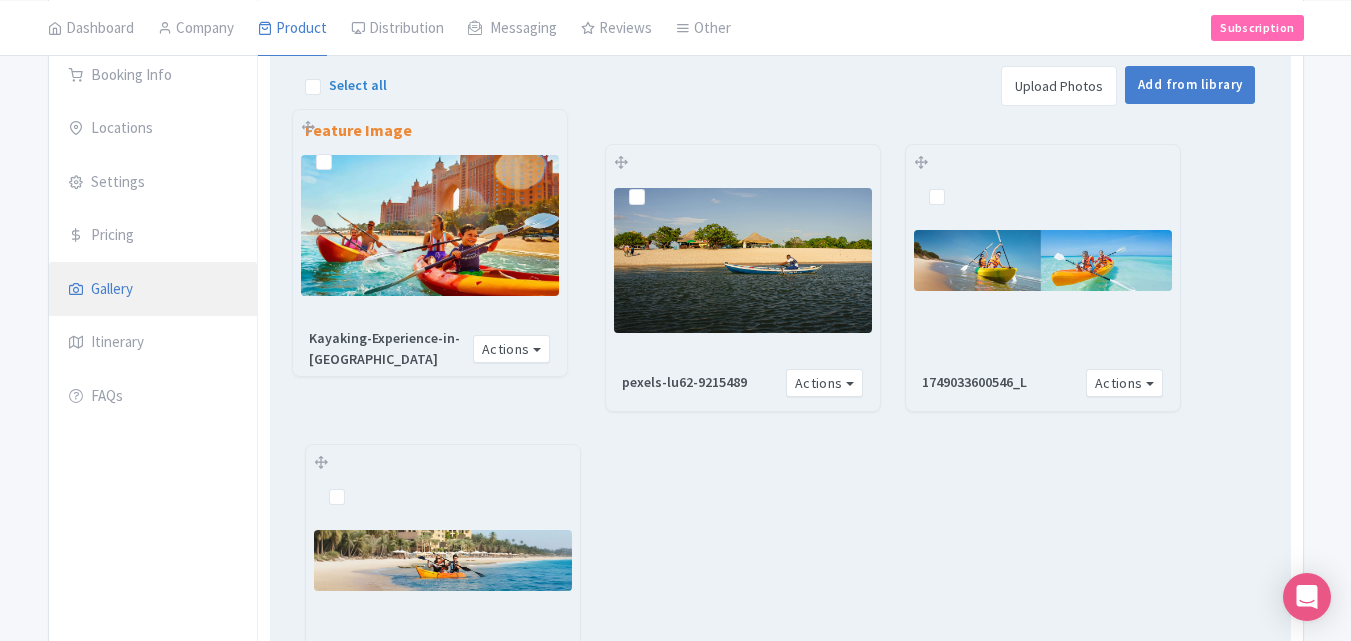 drag, startPoint x: 434, startPoint y: 564, endPoint x: 421, endPoint y: 229, distance: 335.25214 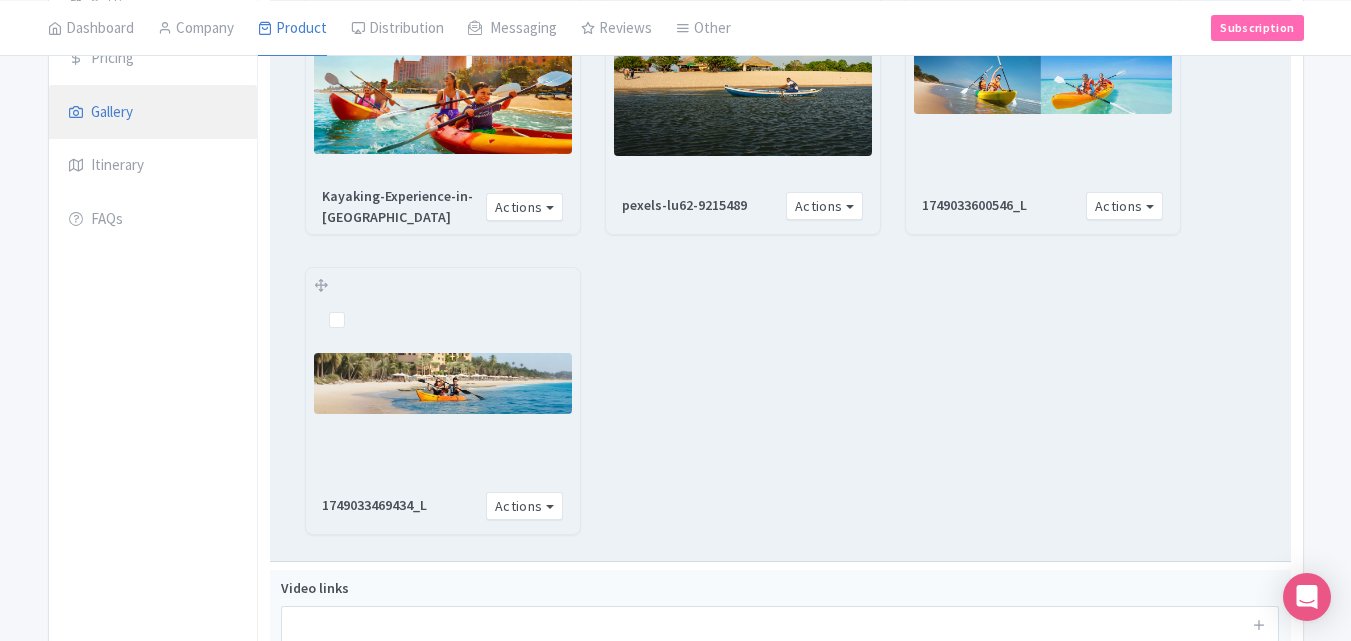 scroll, scrollTop: 600, scrollLeft: 0, axis: vertical 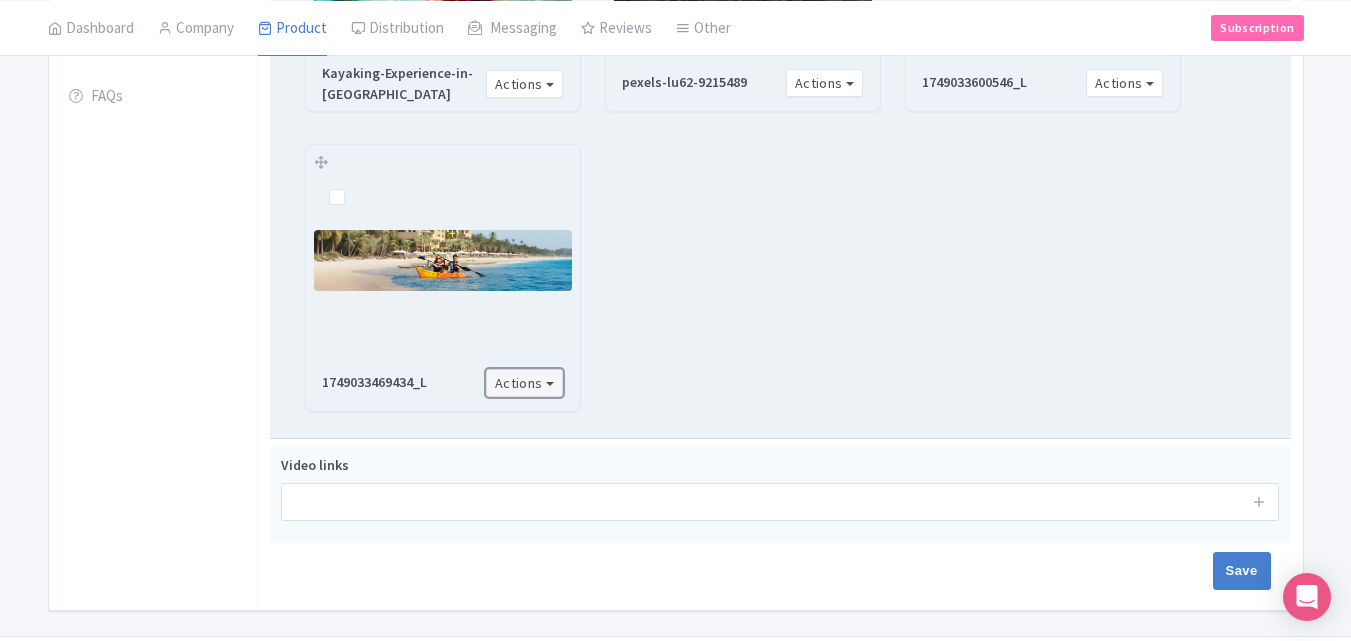 click on "Actions" at bounding box center (525, 383) 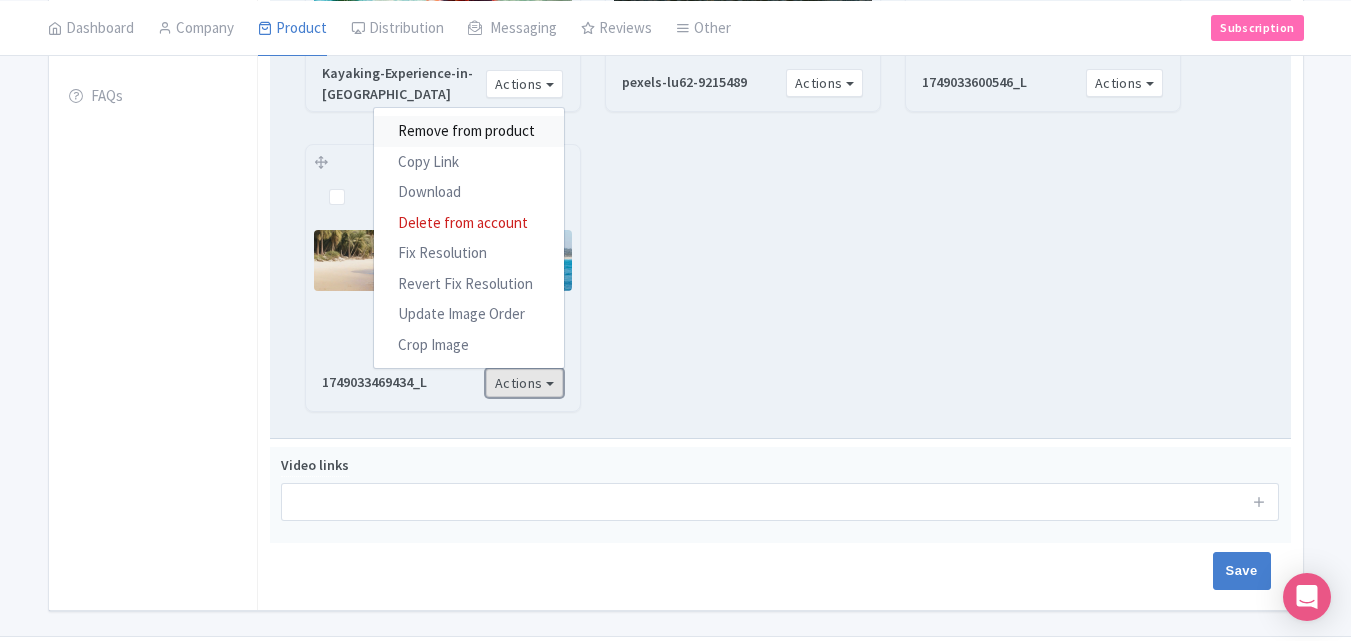 click on "Remove from product" at bounding box center [469, 131] 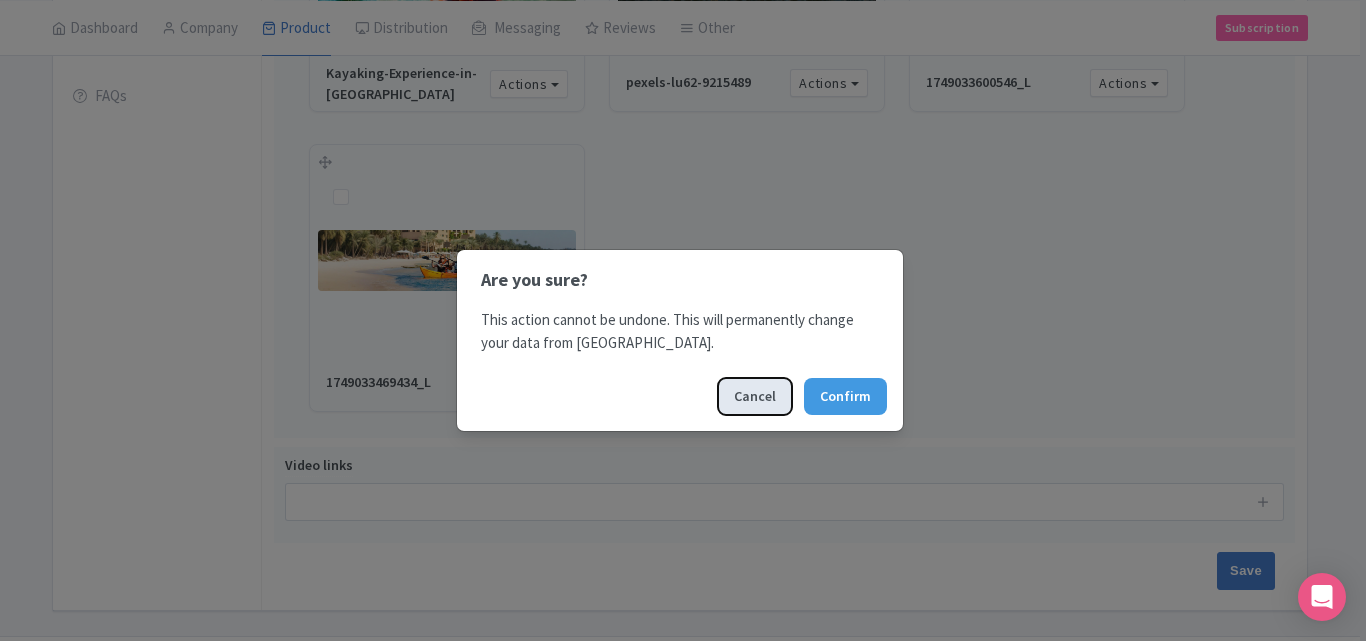 click on "Cancel" at bounding box center (755, 396) 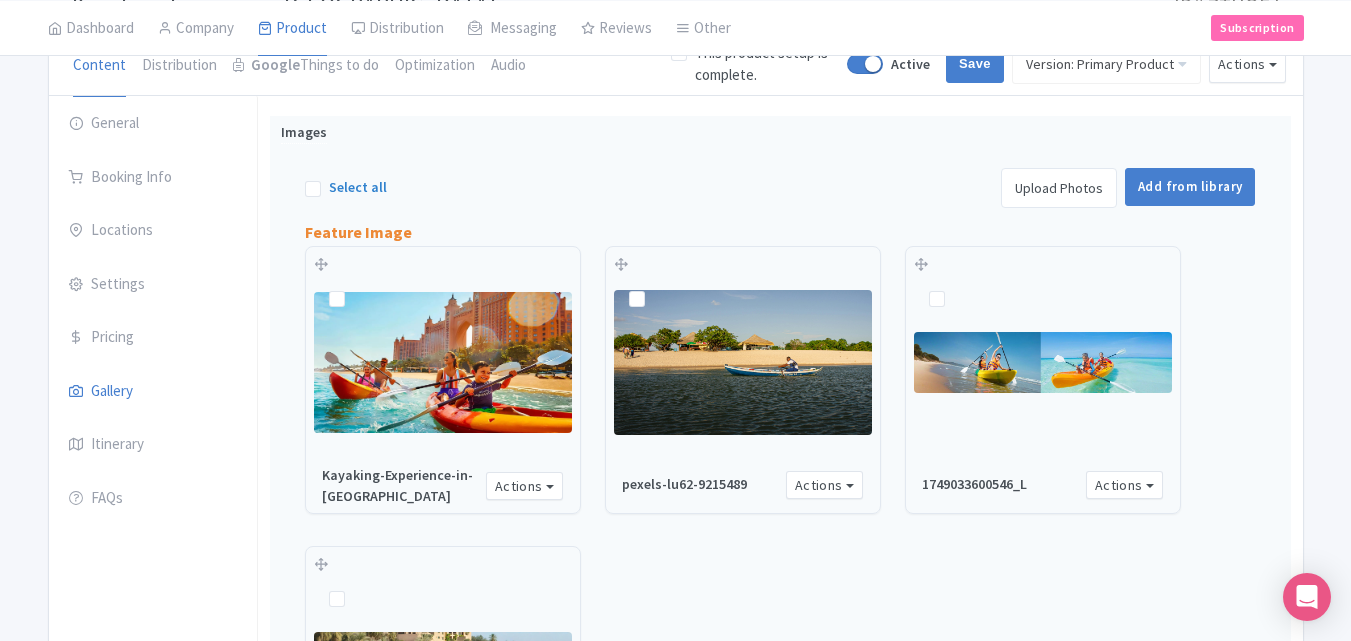 scroll, scrollTop: 0, scrollLeft: 0, axis: both 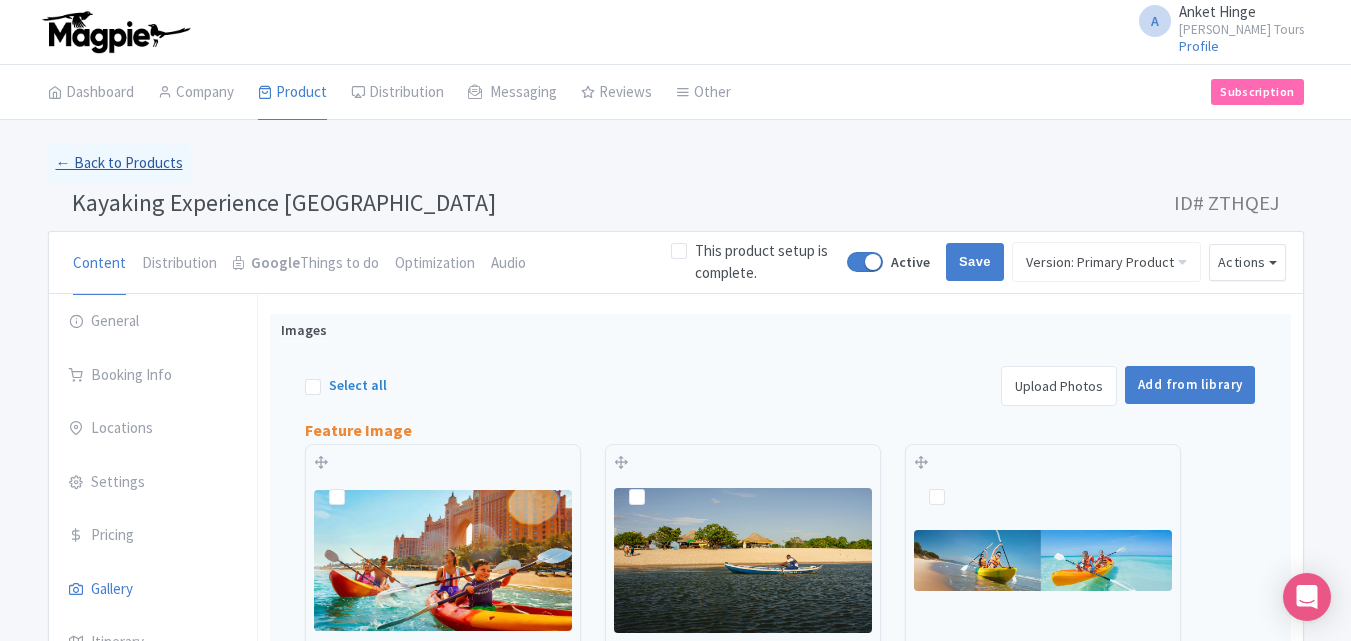 click on "← Back to Products" at bounding box center [119, 163] 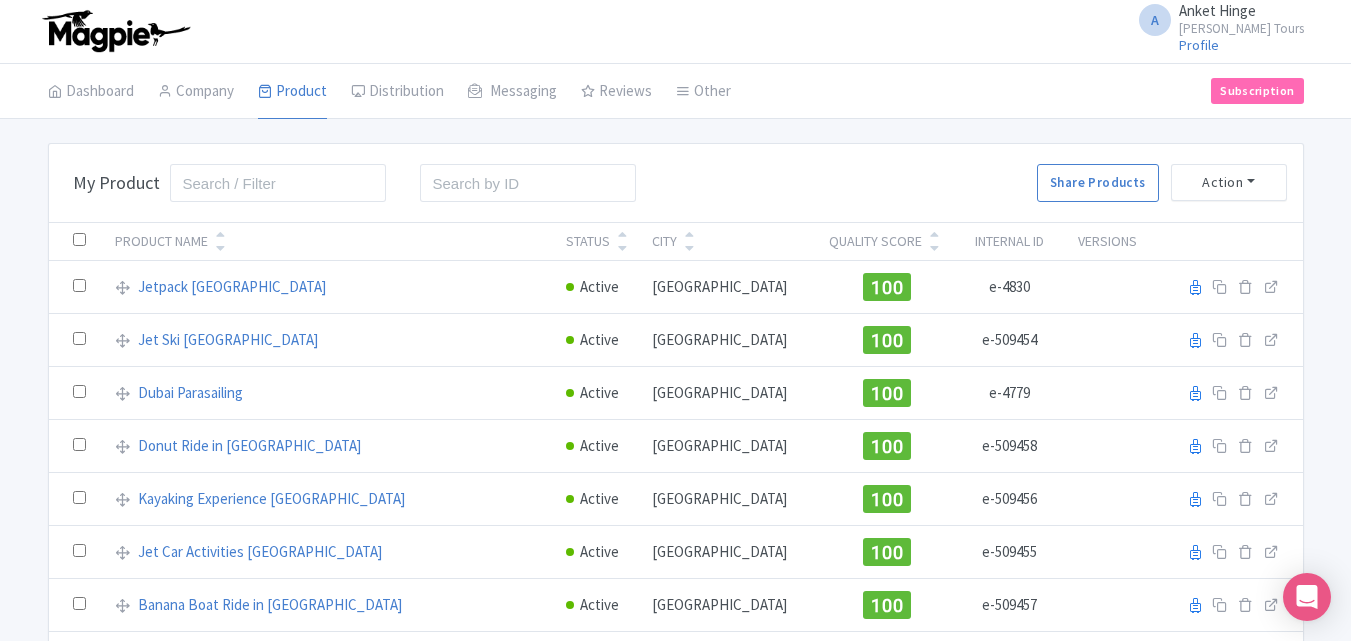scroll, scrollTop: 0, scrollLeft: 0, axis: both 